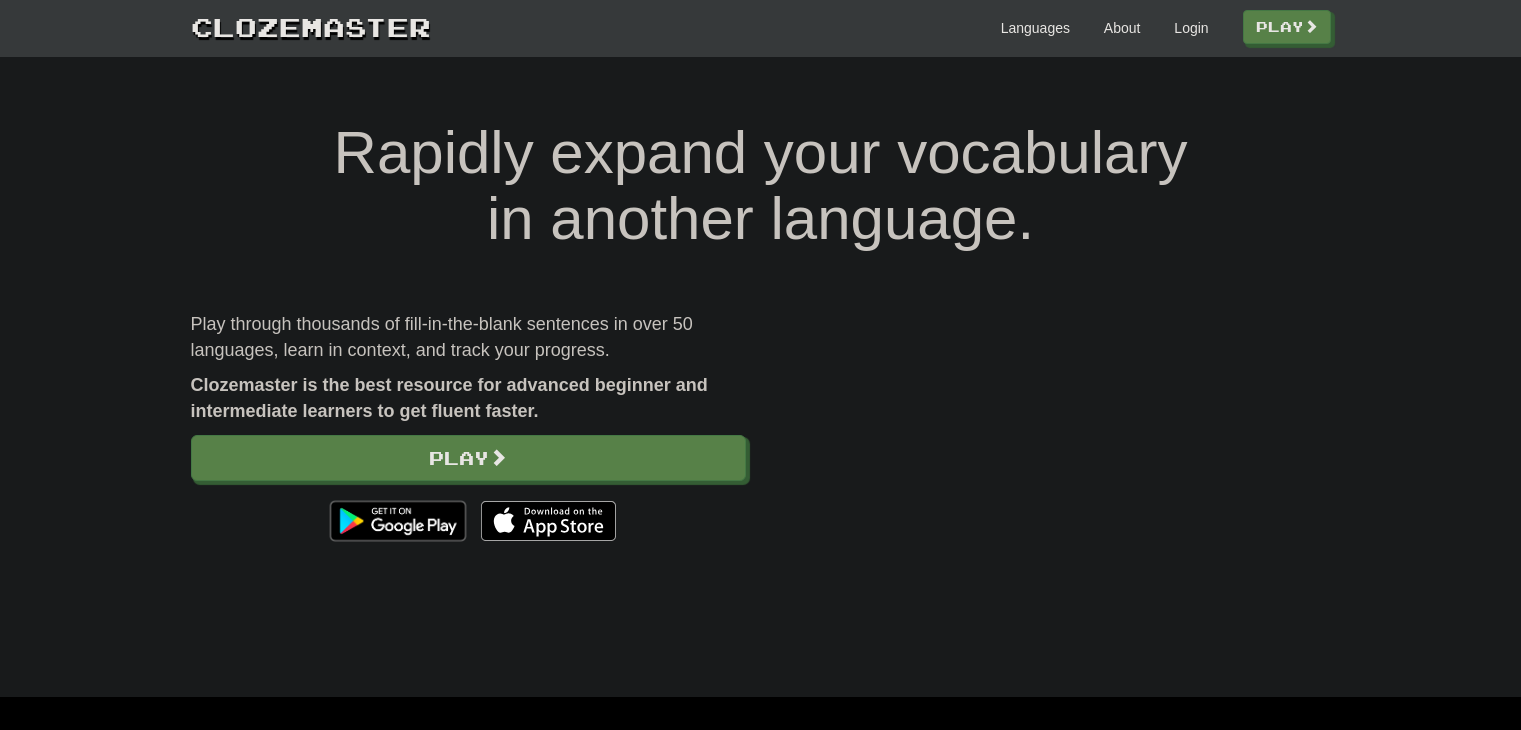 scroll, scrollTop: 0, scrollLeft: 0, axis: both 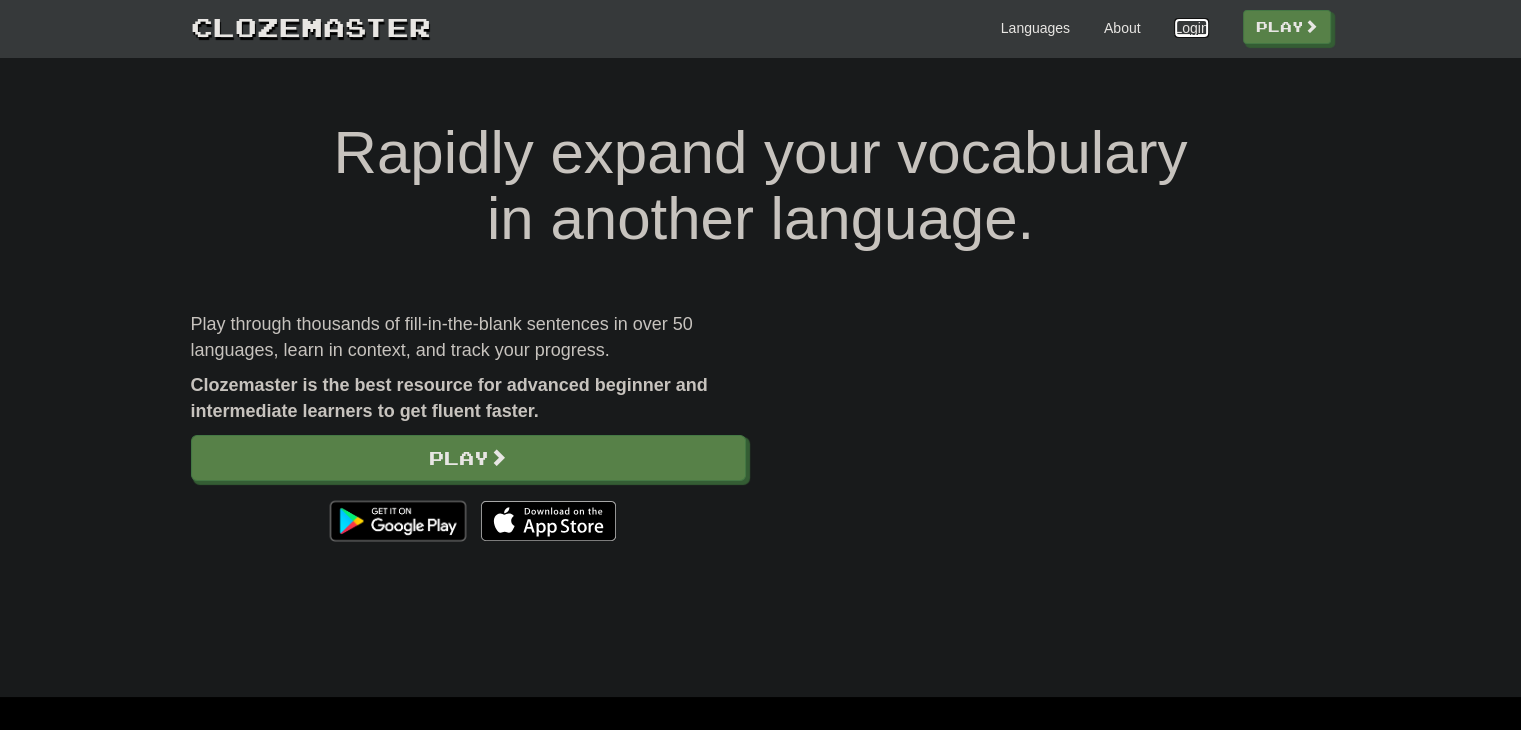 click on "Login" at bounding box center [1191, 28] 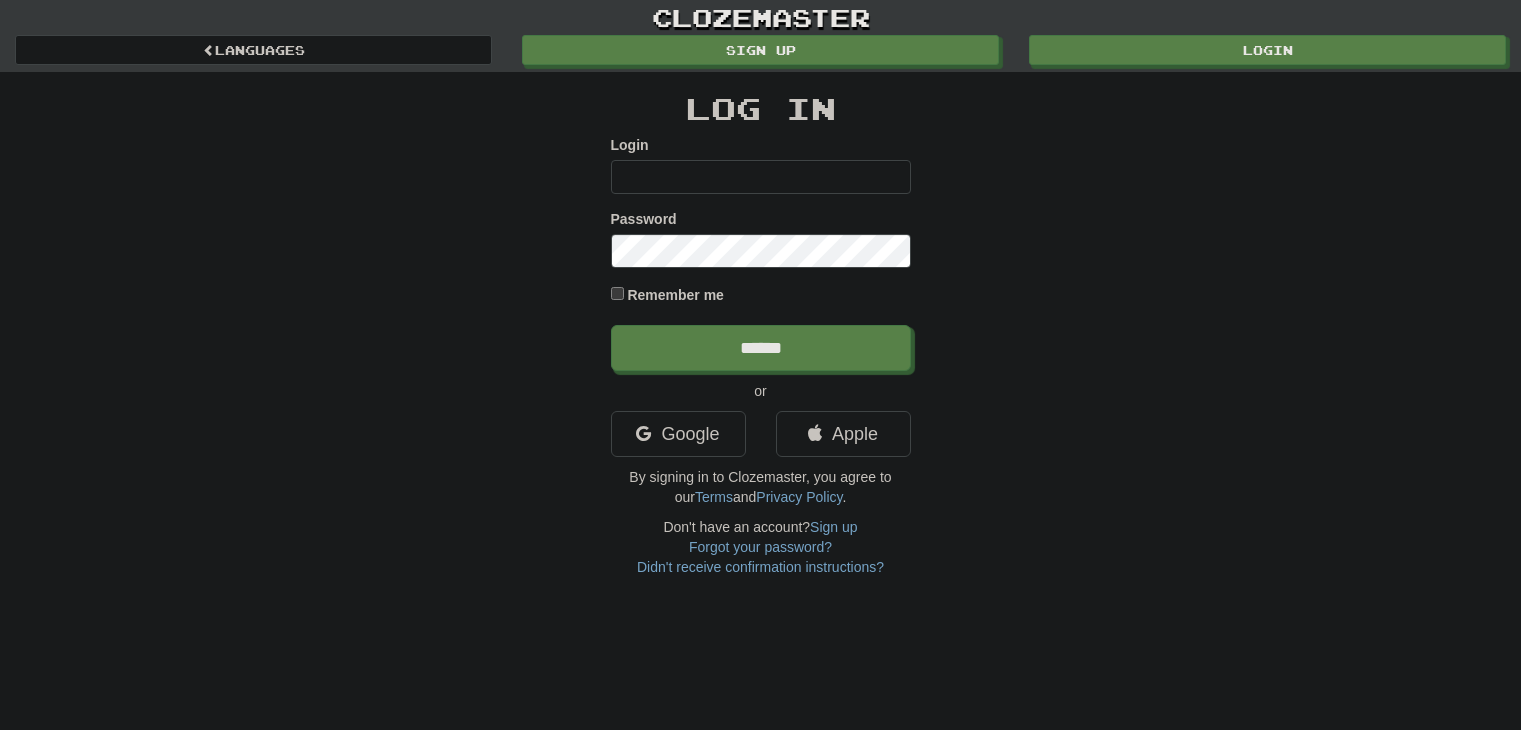 scroll, scrollTop: 0, scrollLeft: 0, axis: both 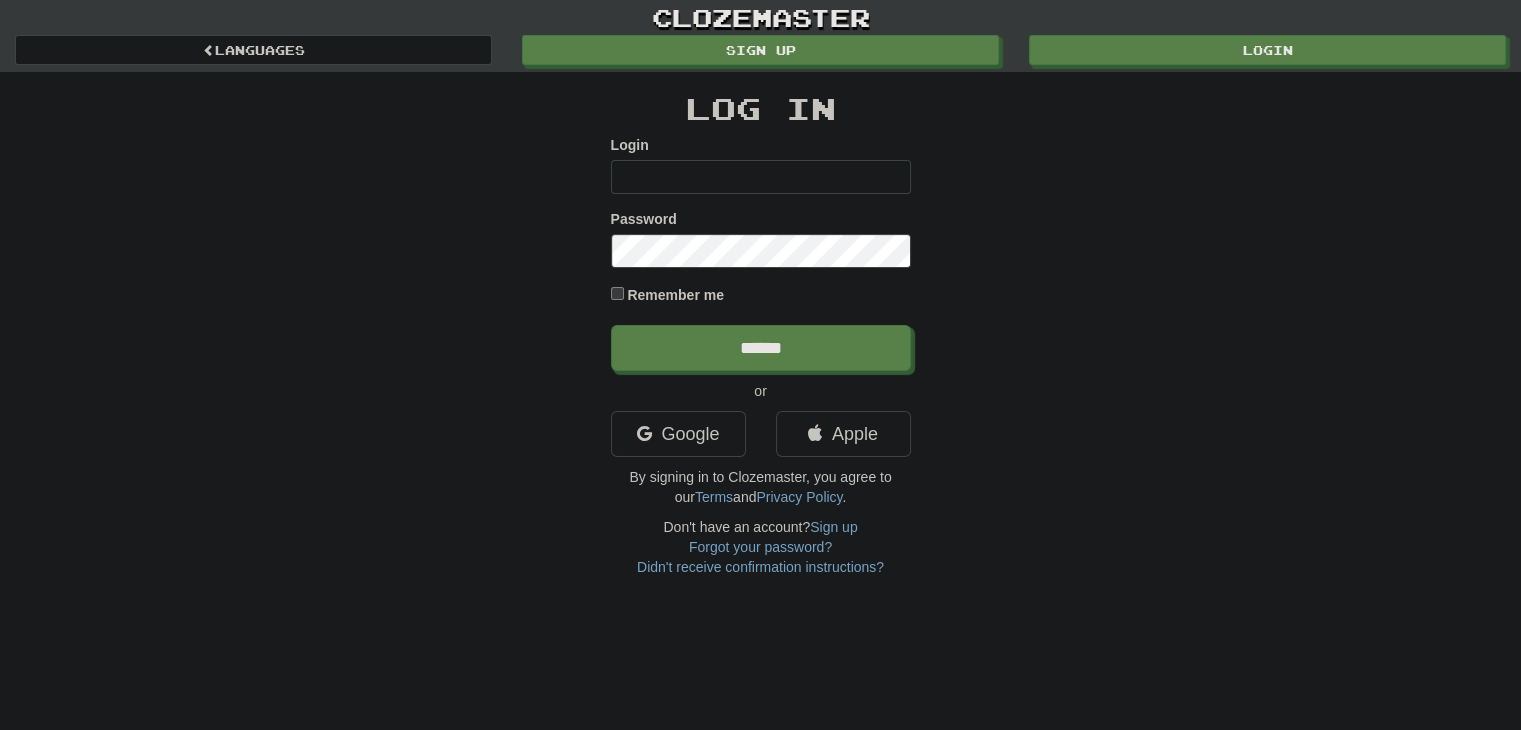 click on "Login" at bounding box center [761, 177] 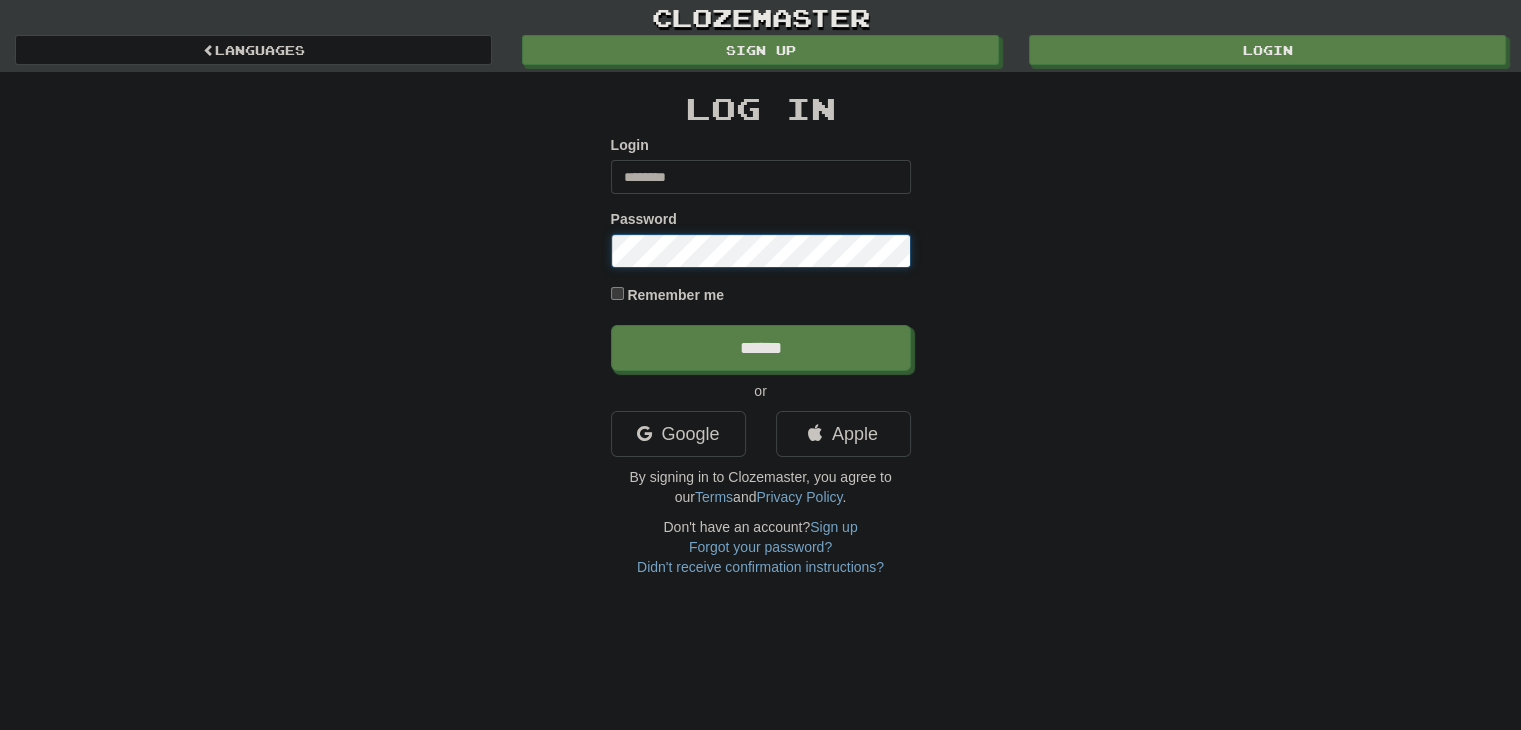 click on "******" at bounding box center (761, 348) 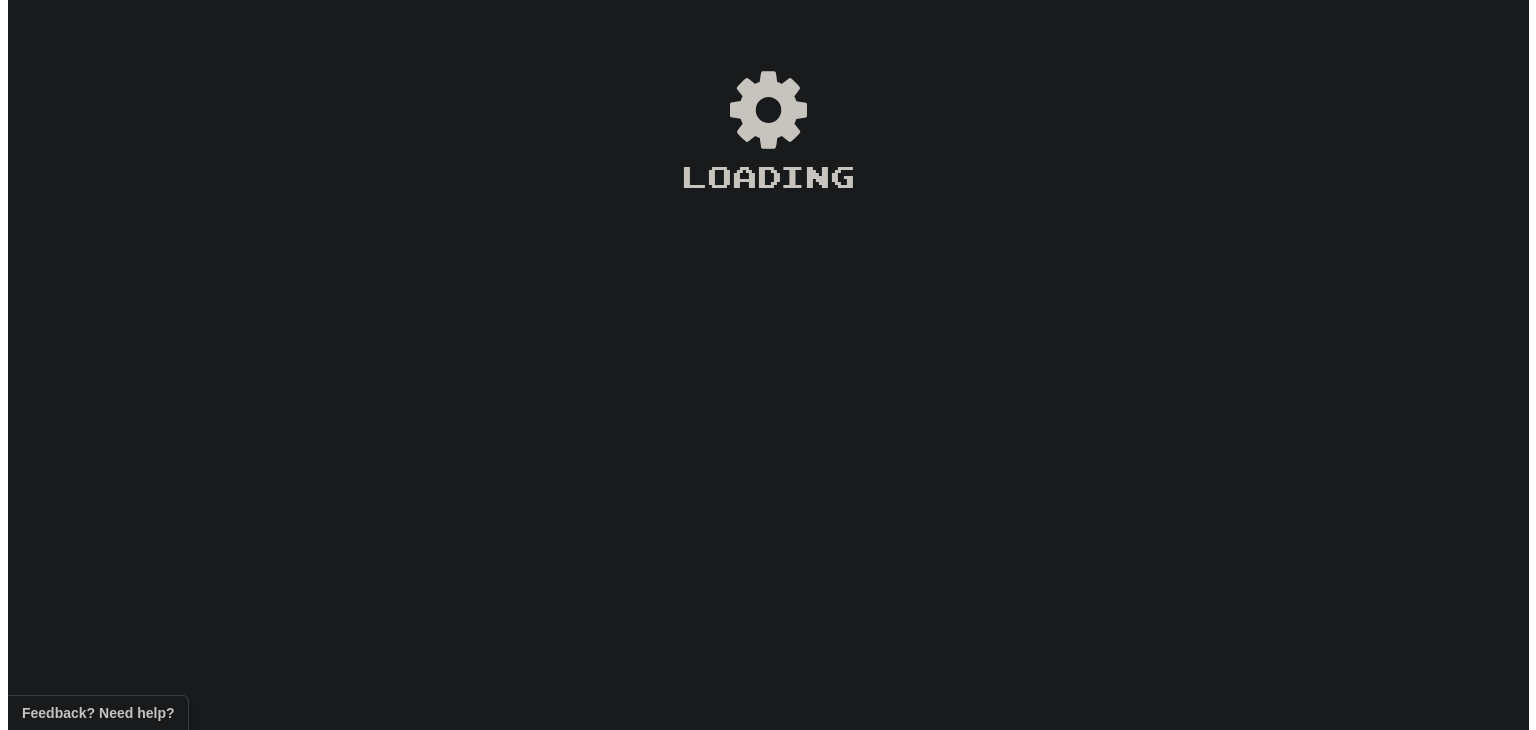 scroll, scrollTop: 0, scrollLeft: 0, axis: both 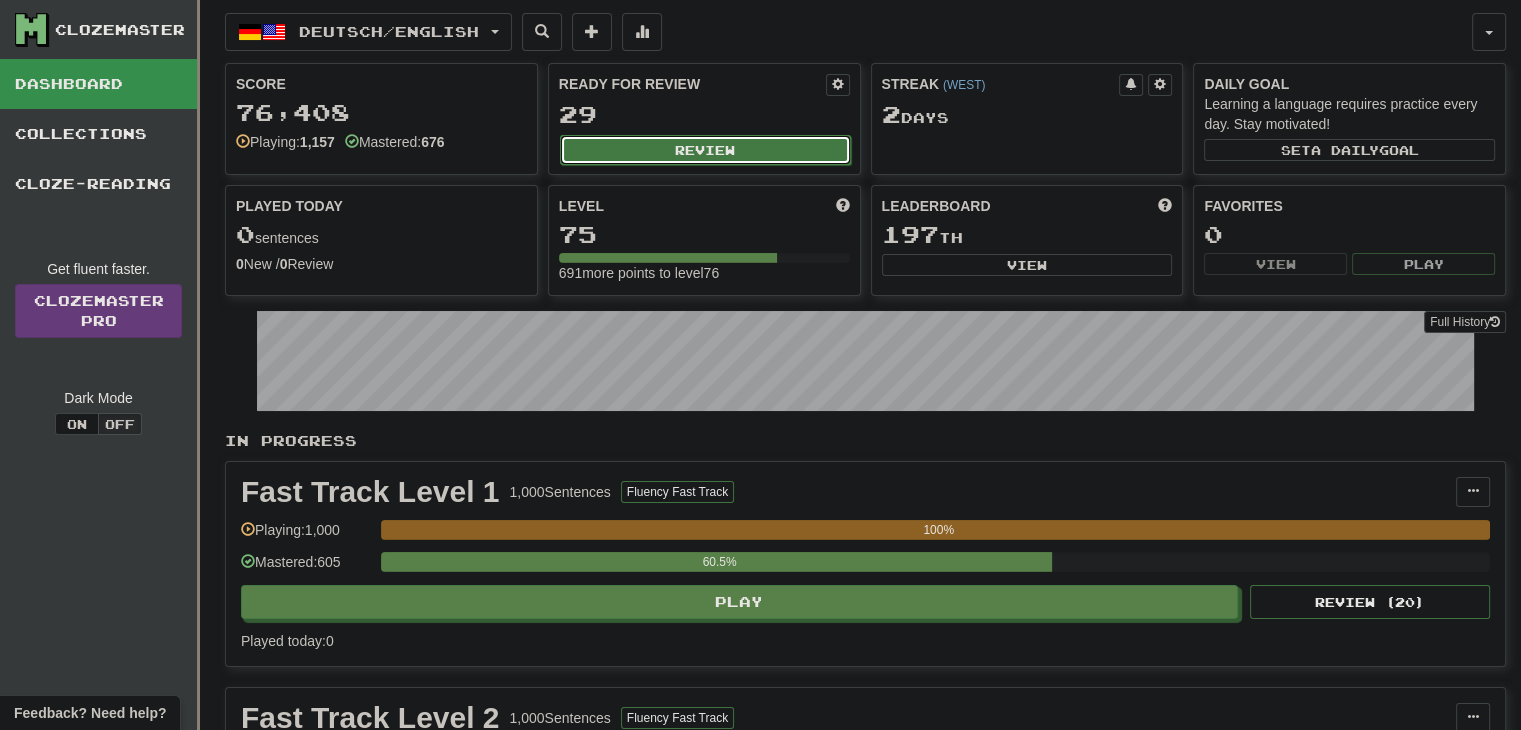 click on "Review" at bounding box center [705, 150] 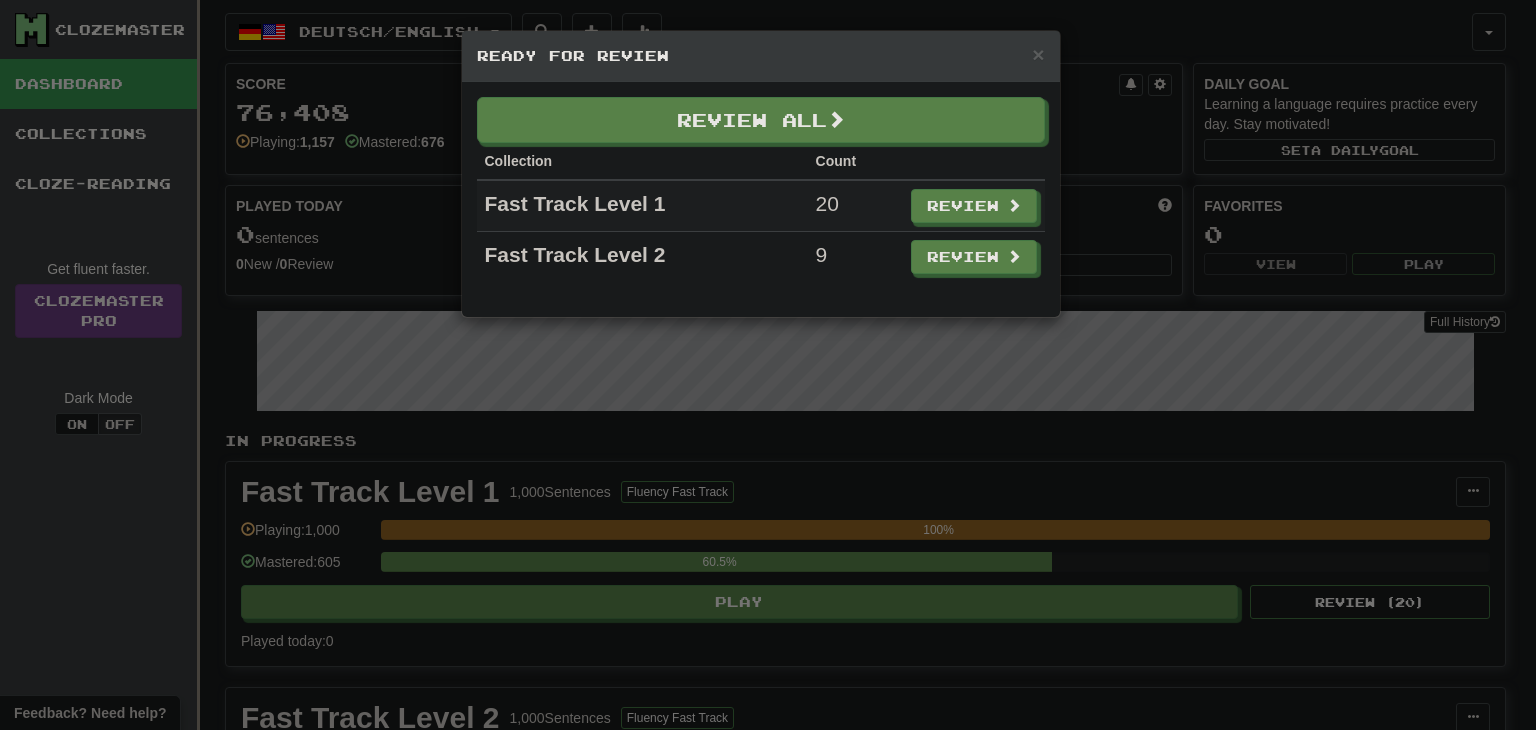 click on "Review" at bounding box center [974, 206] 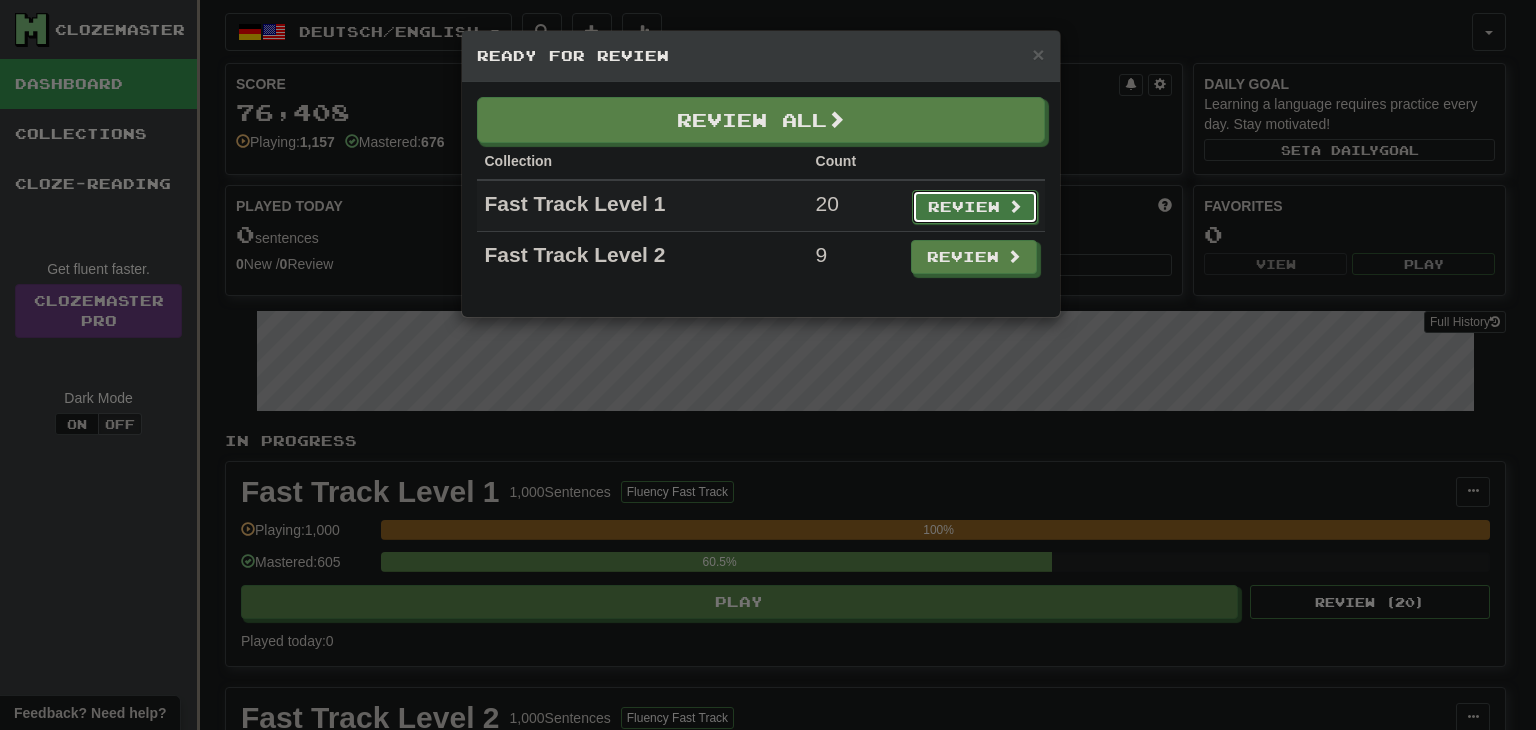 click on "Review" at bounding box center (975, 207) 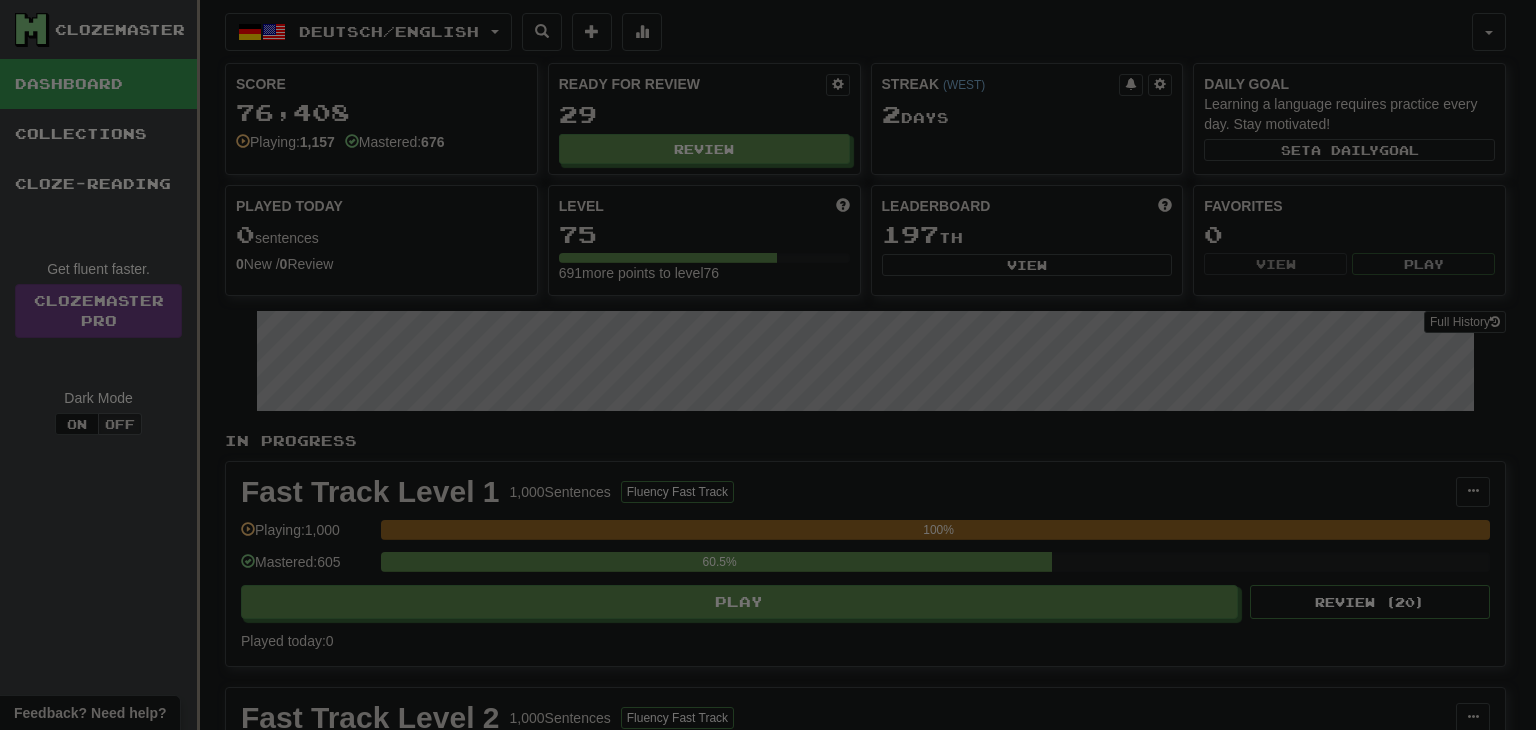 select on "**" 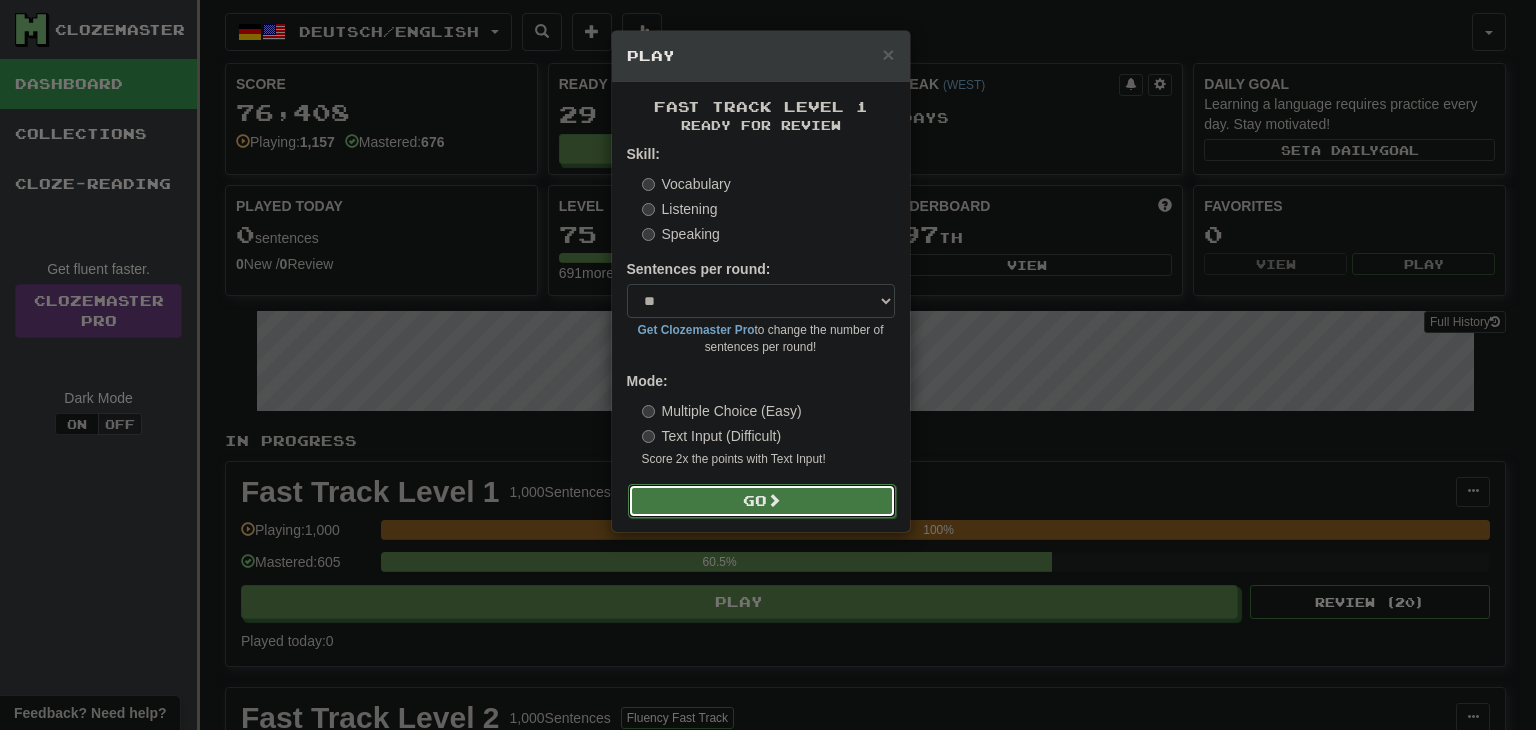 click on "Go" at bounding box center (762, 501) 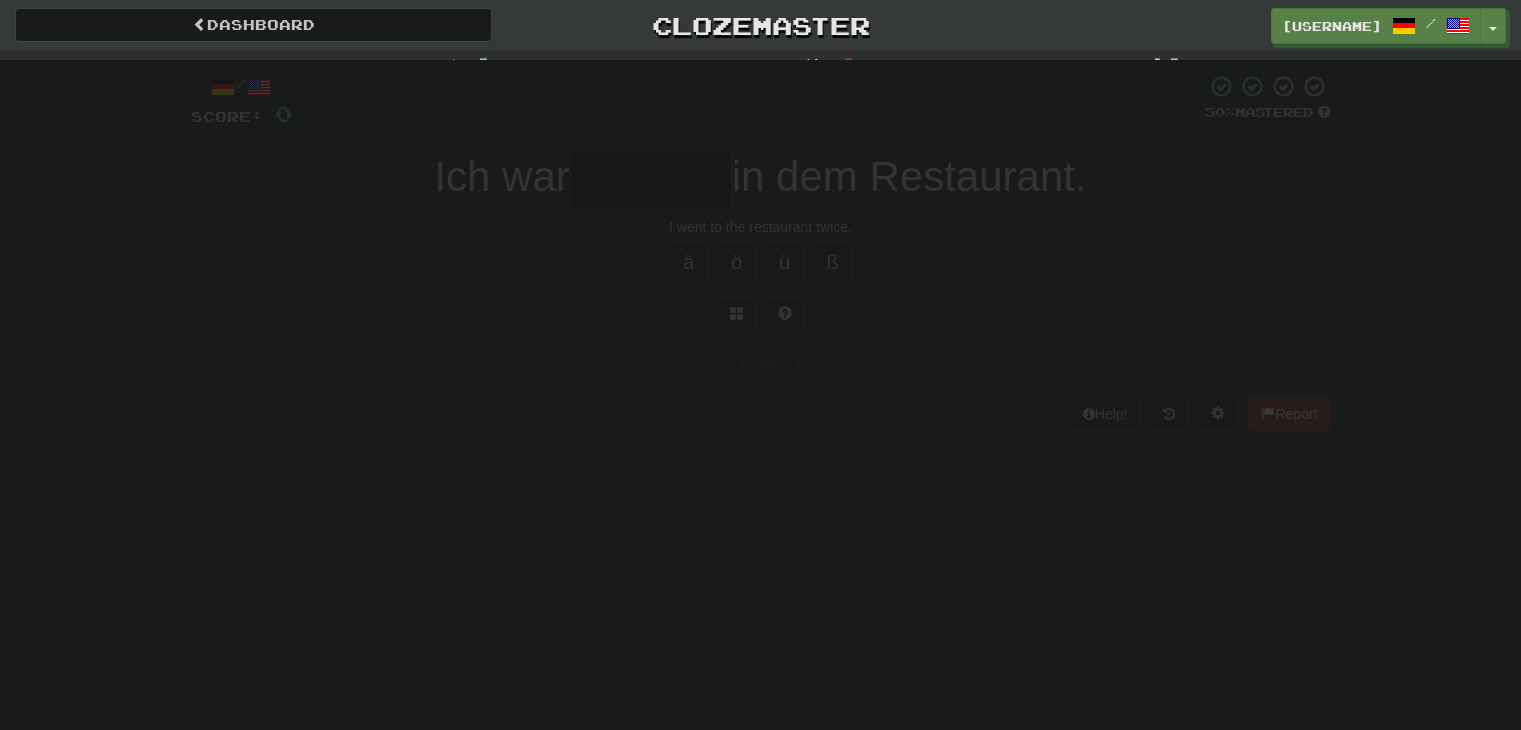 scroll, scrollTop: 0, scrollLeft: 0, axis: both 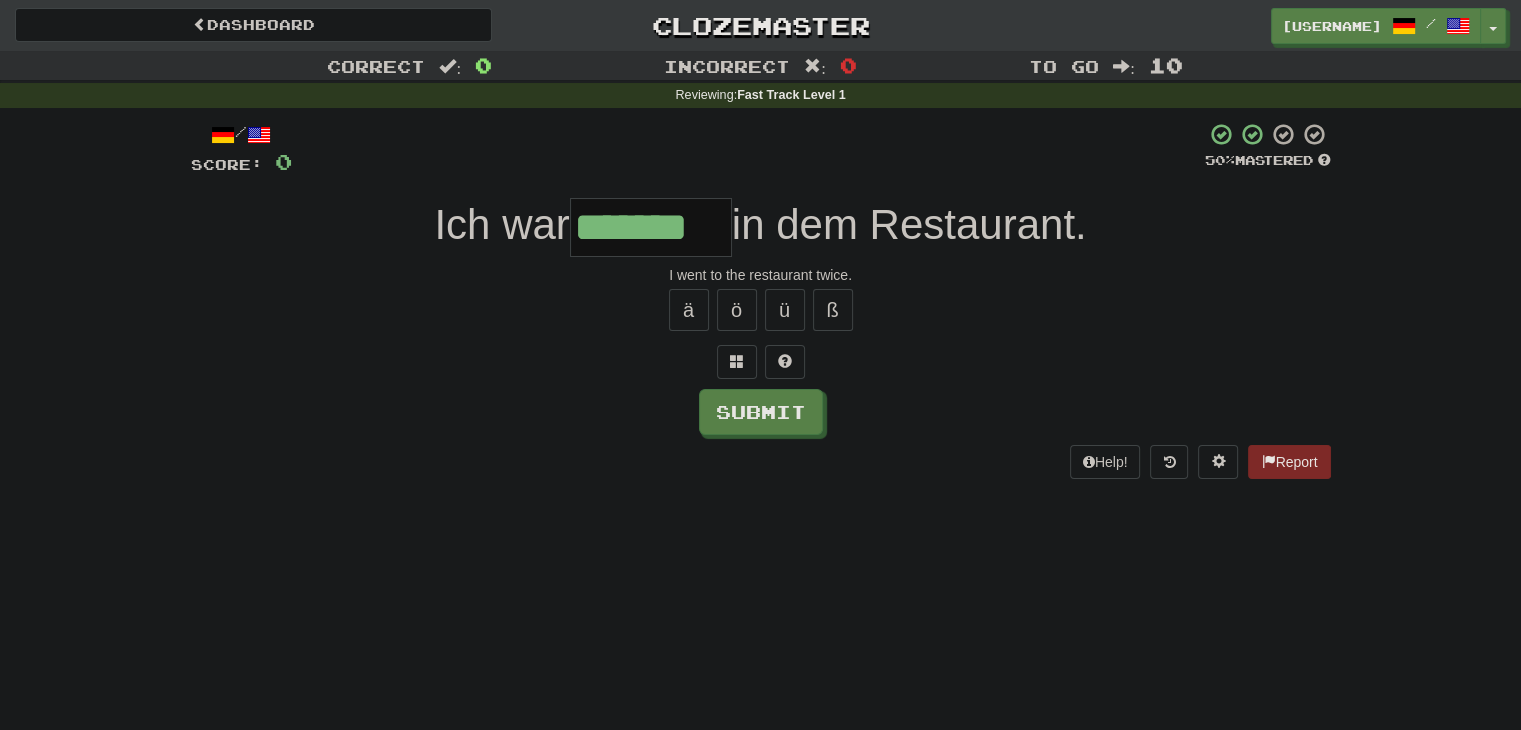 type on "*******" 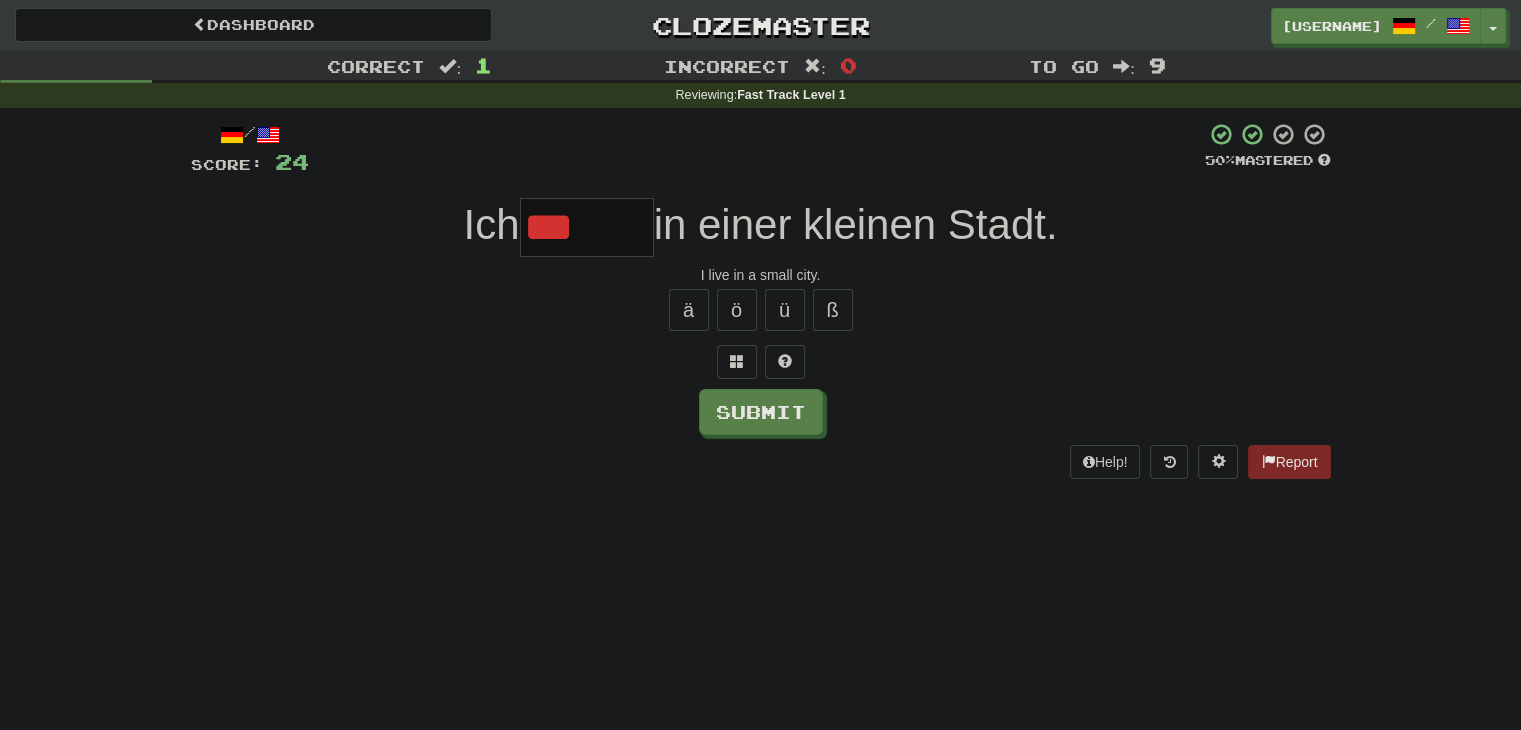 type on "****" 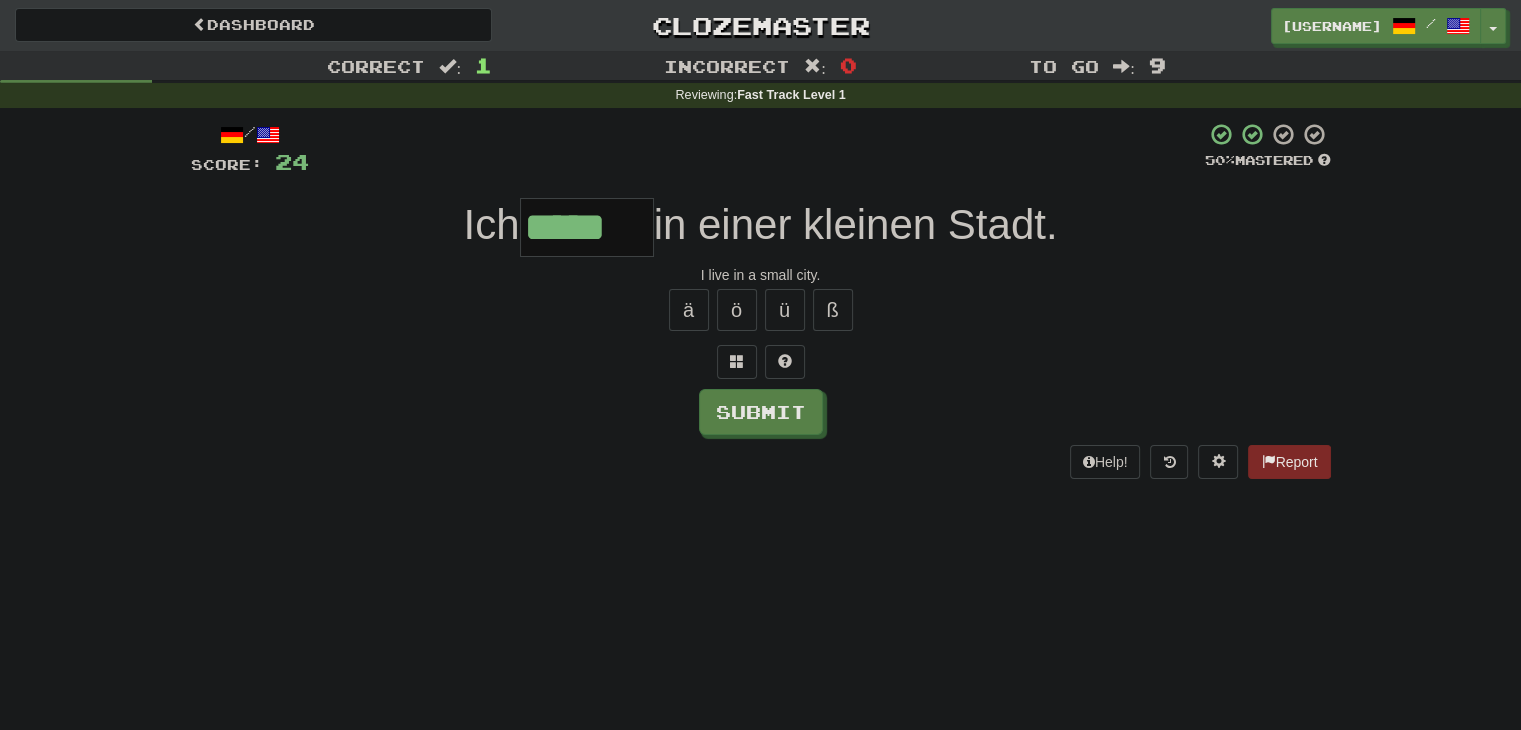 type on "*****" 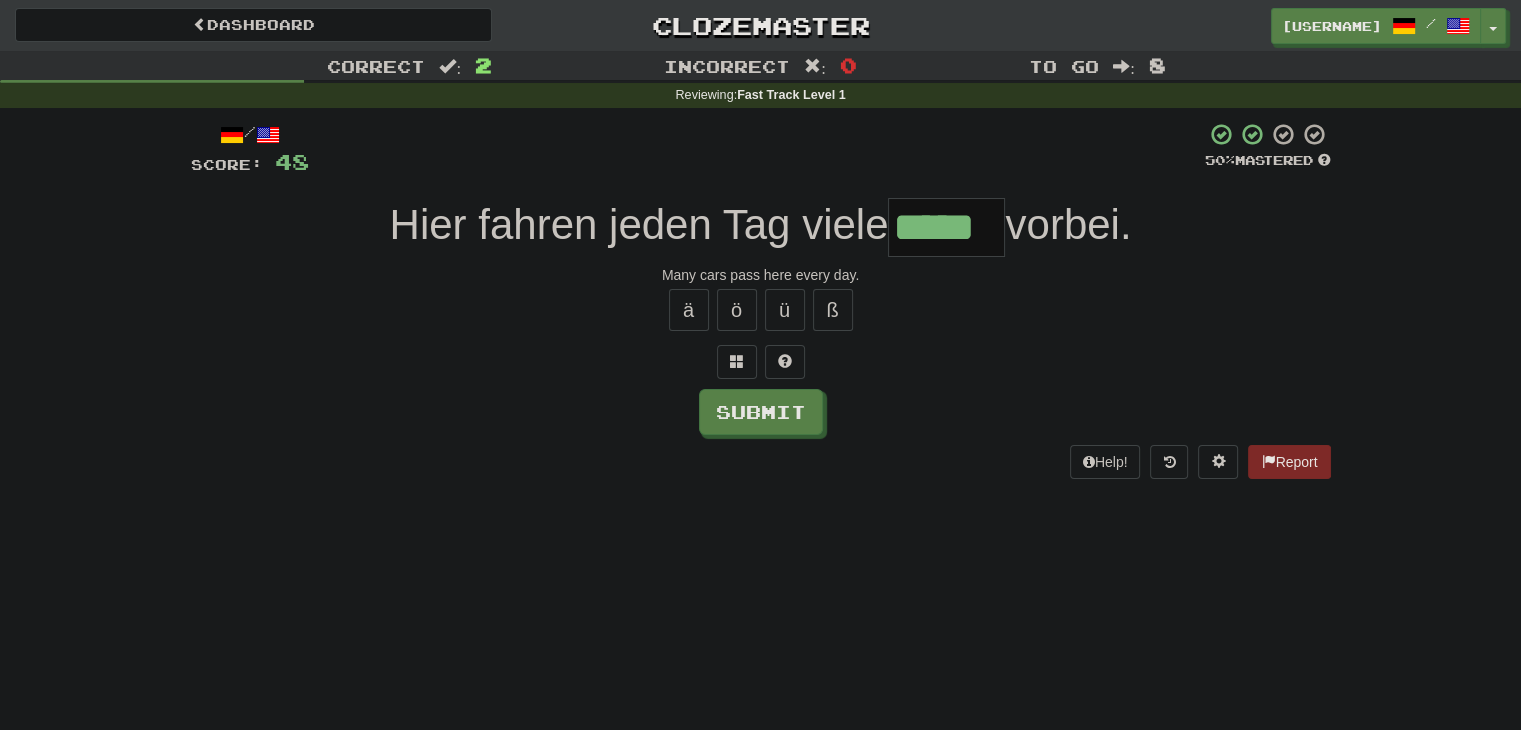type on "*****" 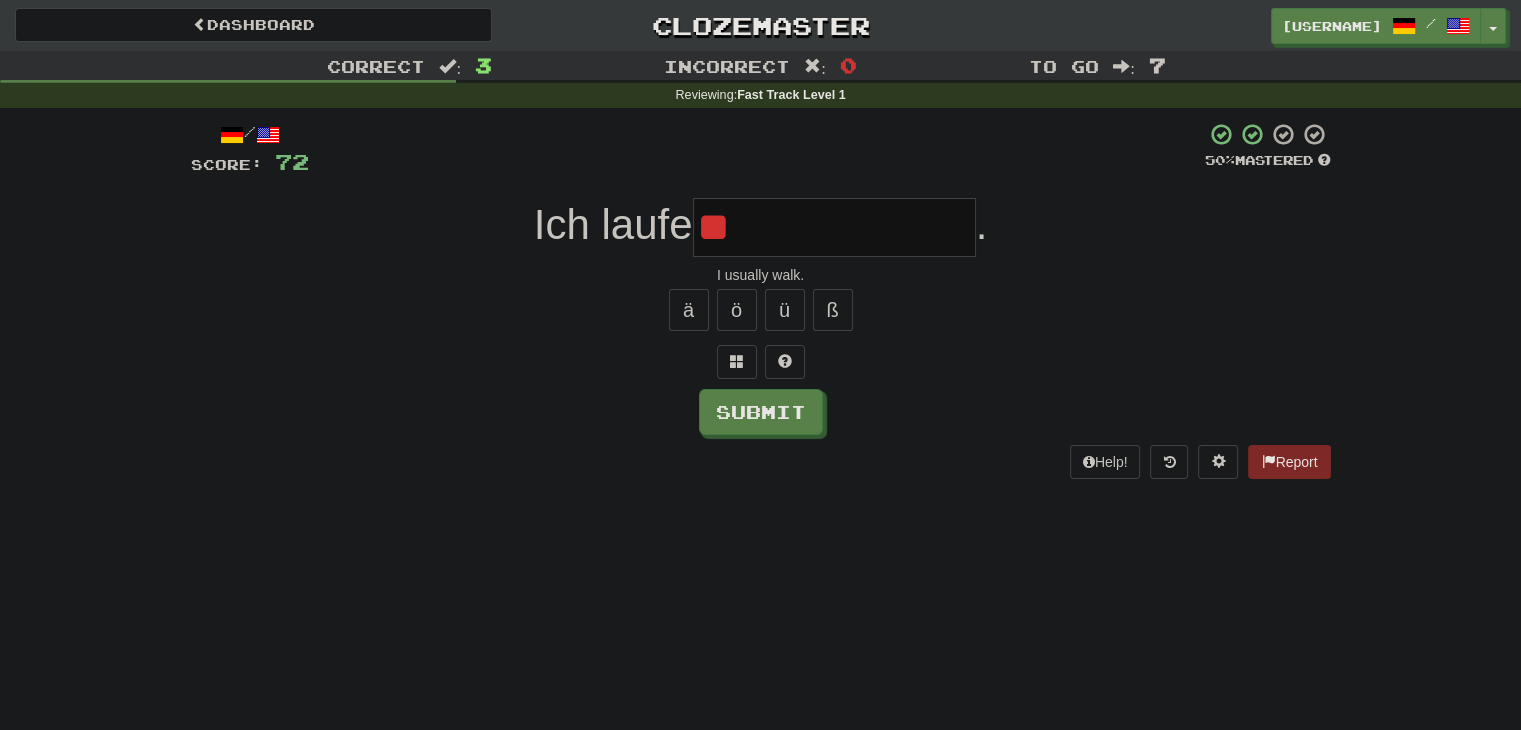 type on "*" 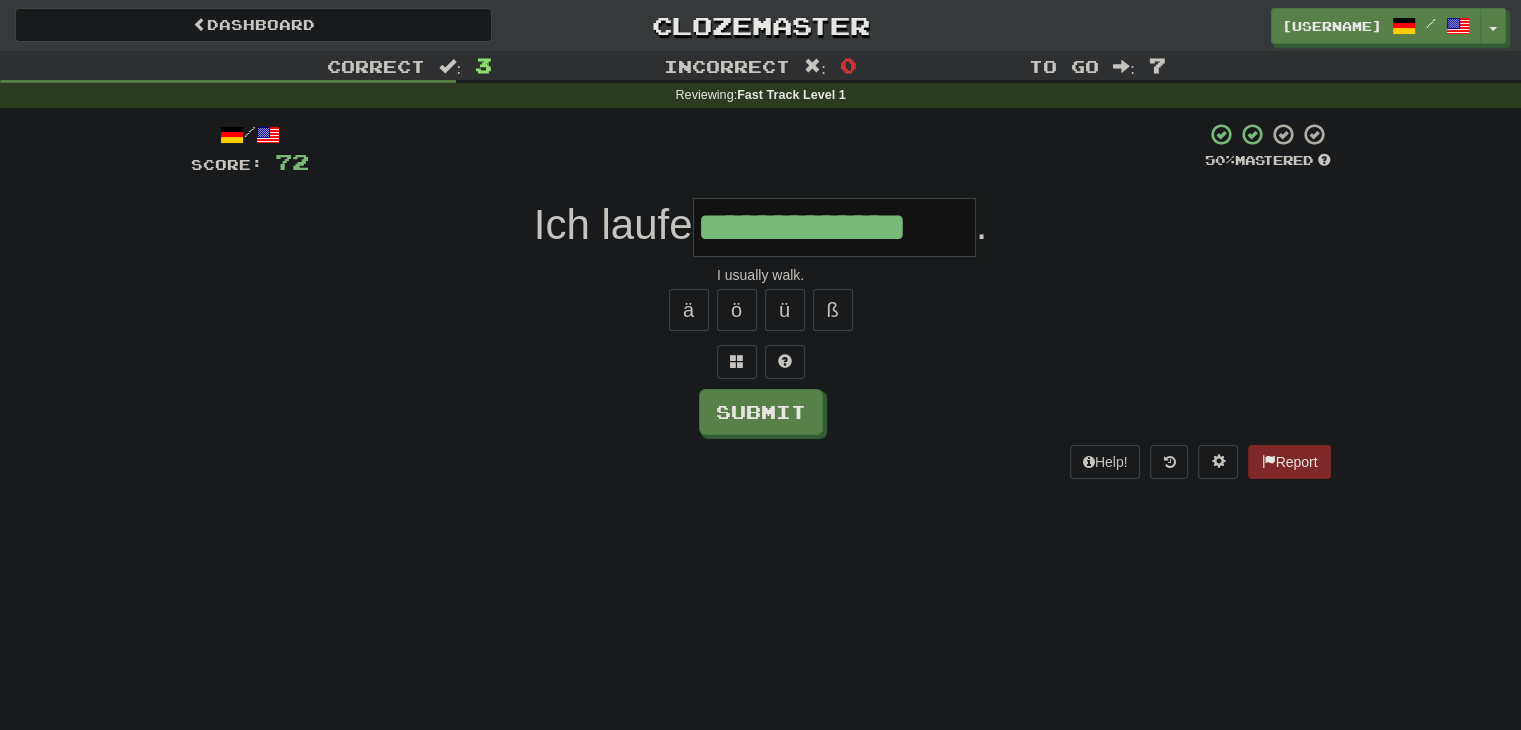 type on "**********" 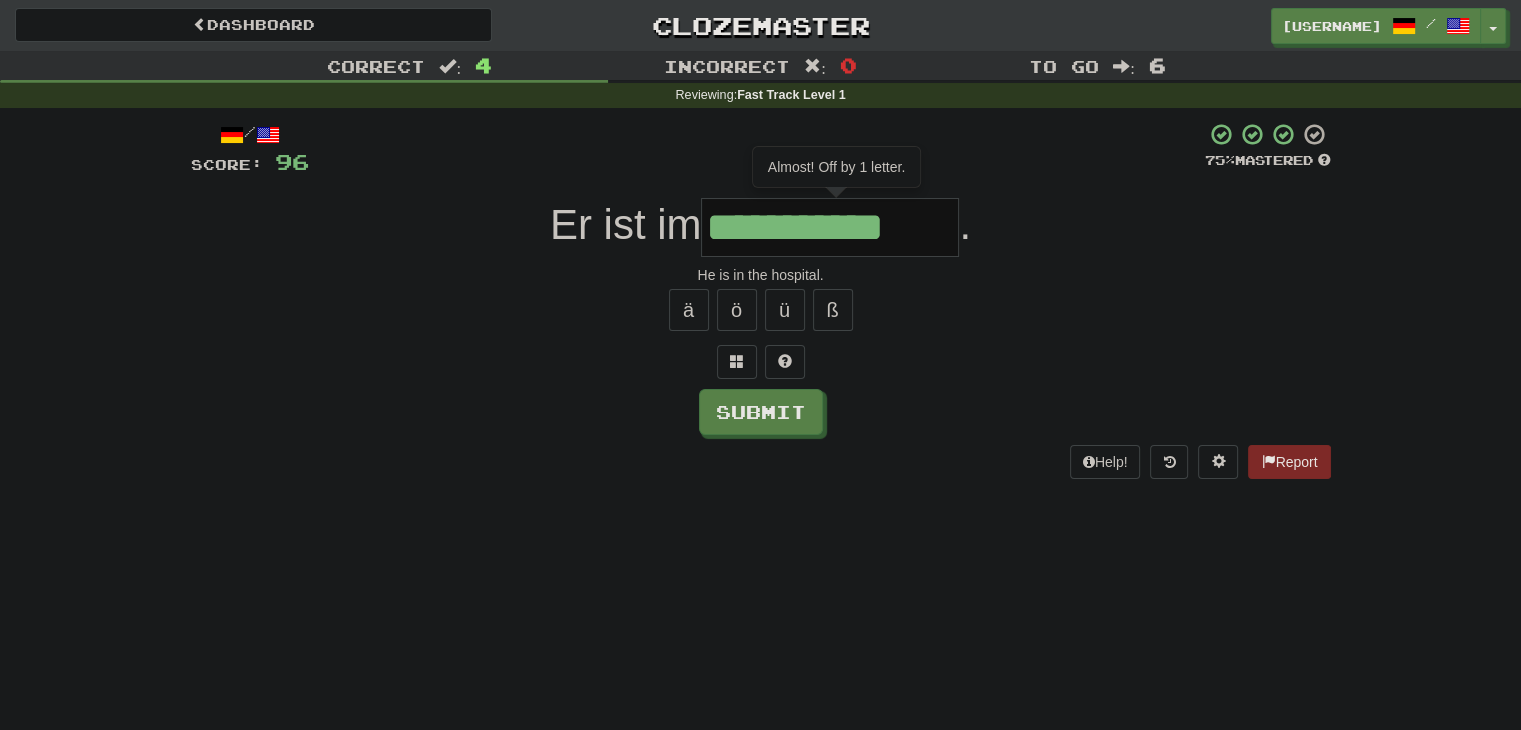 type on "**********" 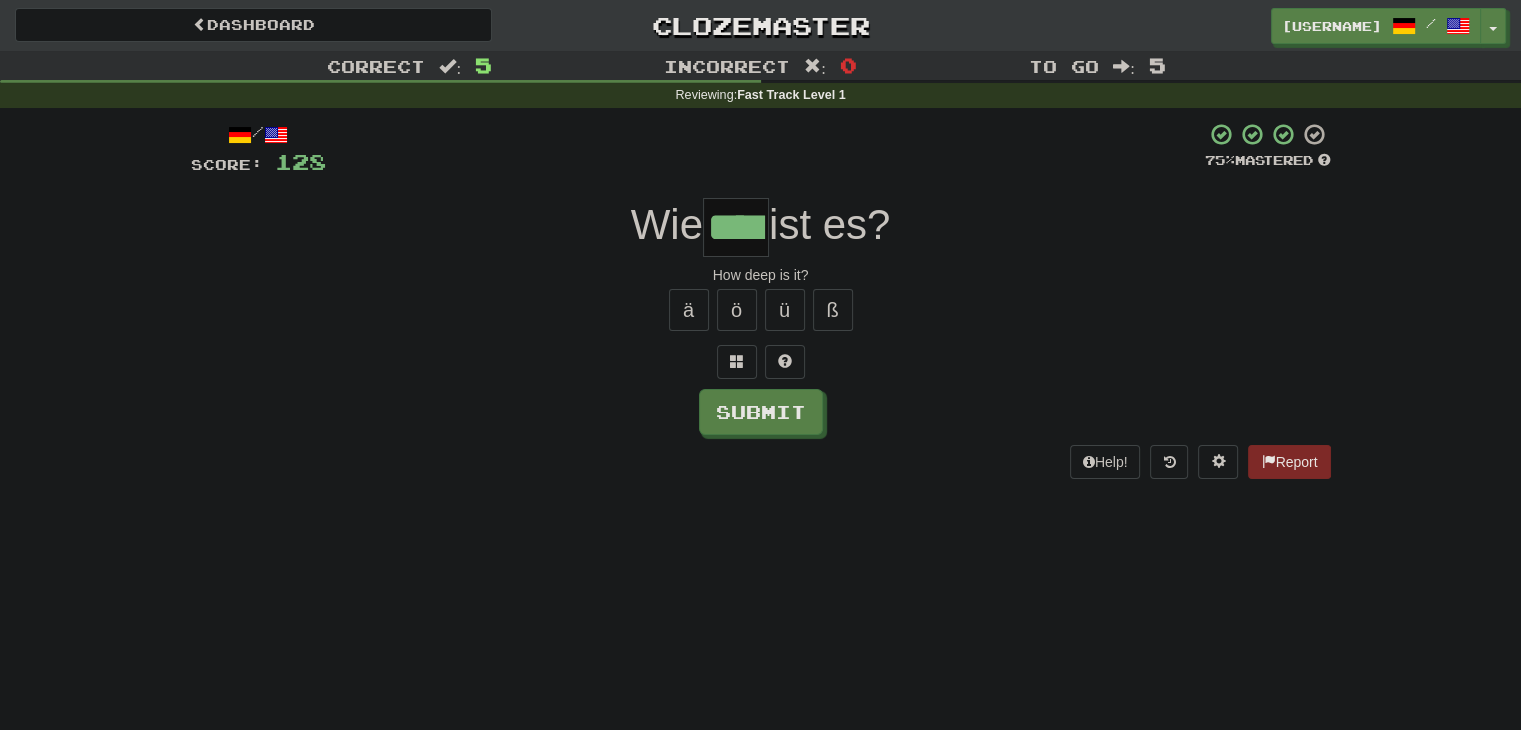 type on "****" 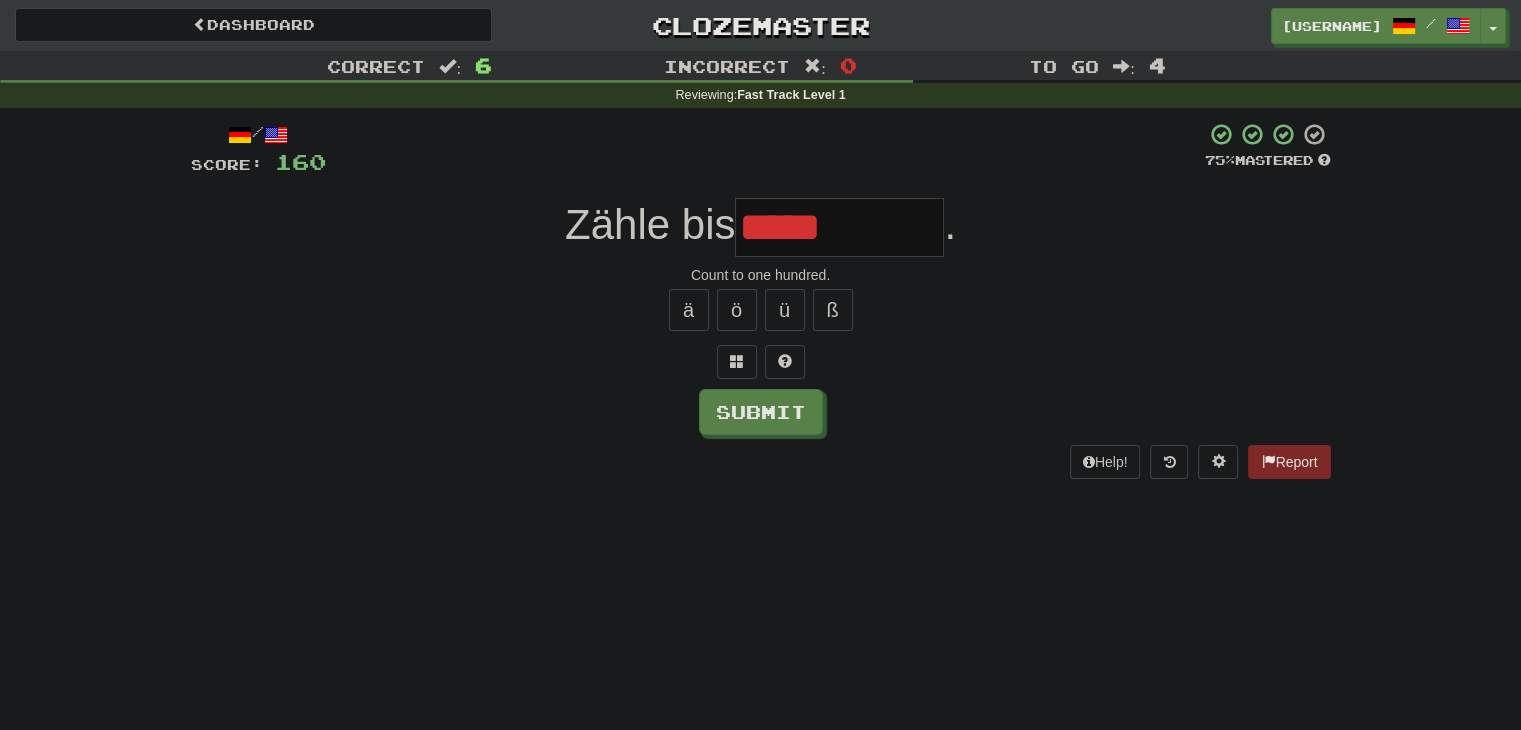 type on "******" 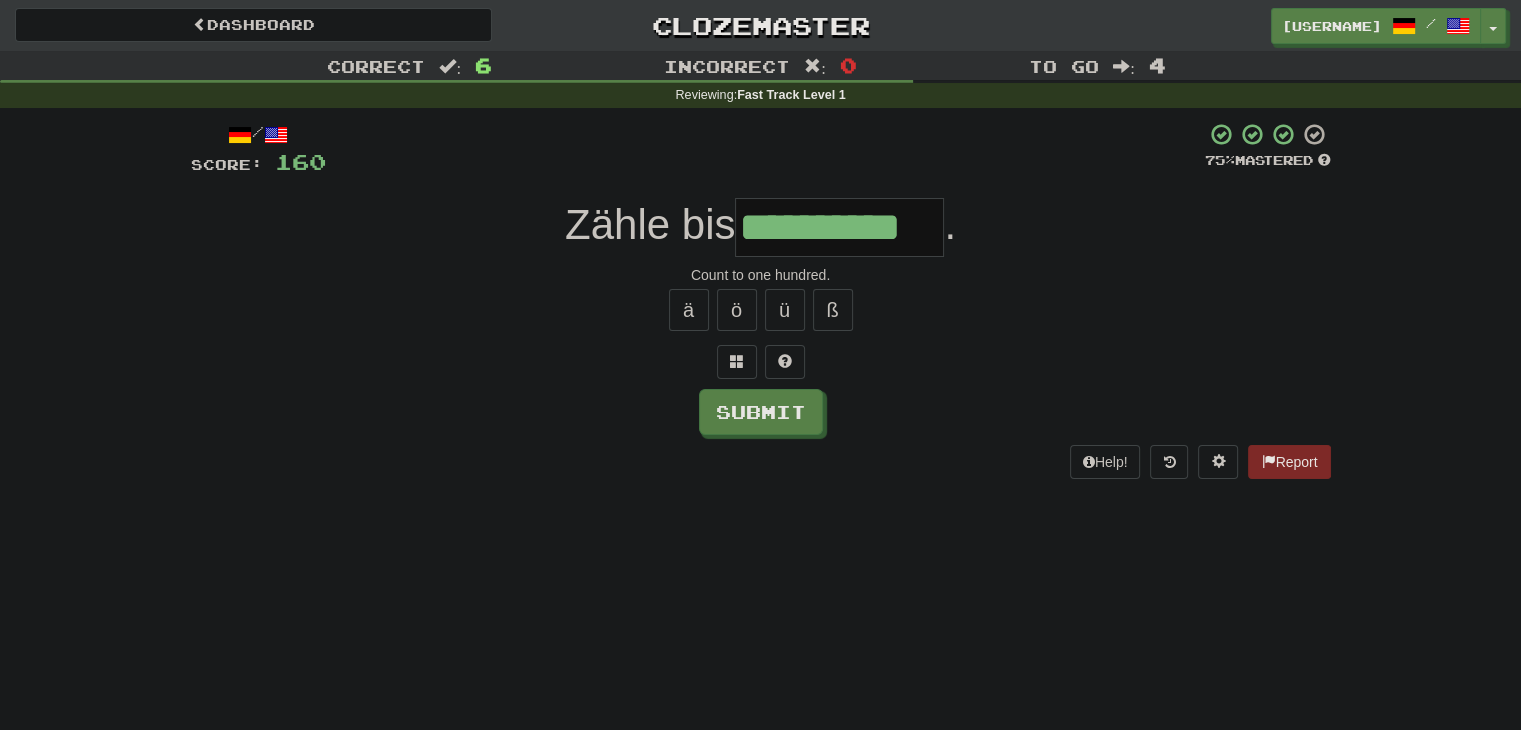 type on "**********" 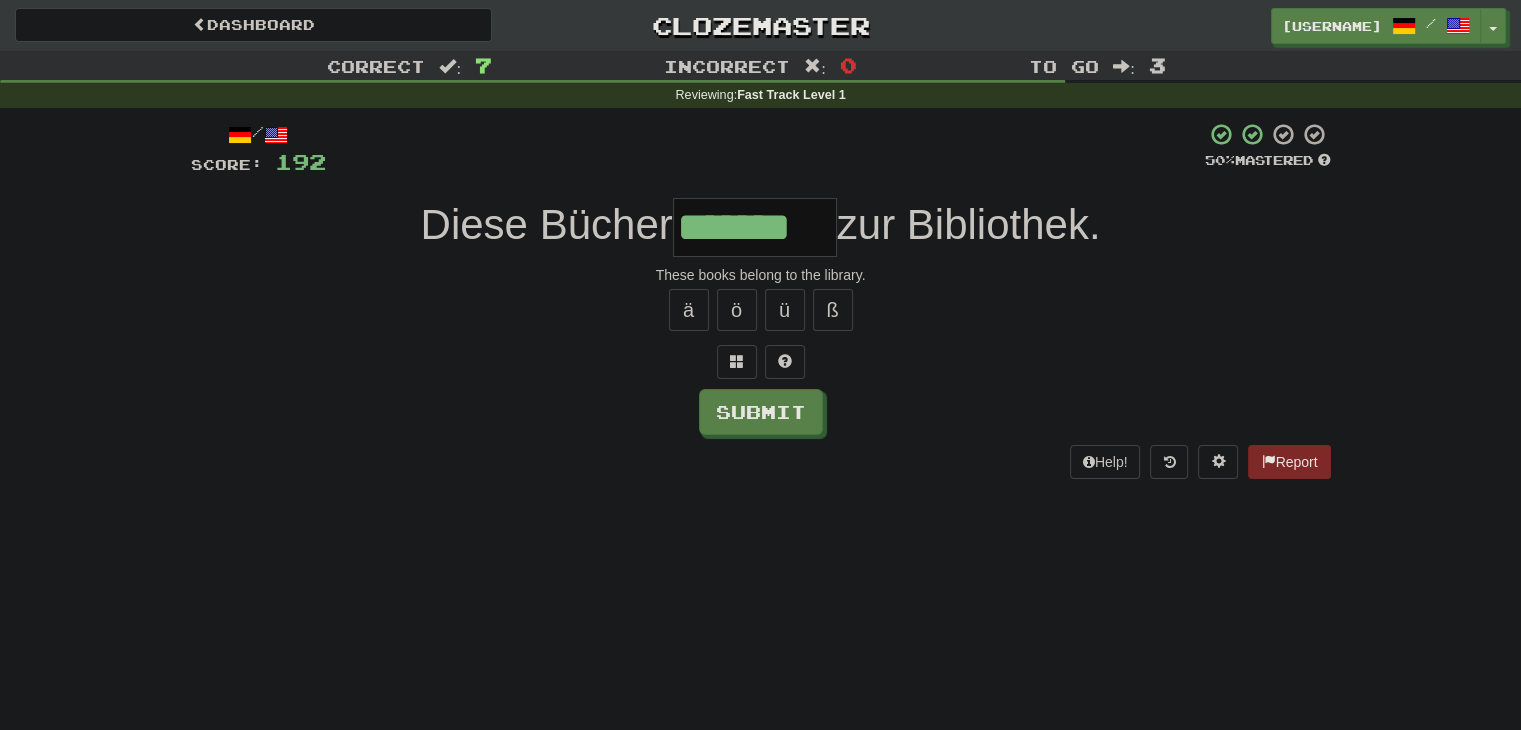 type on "*******" 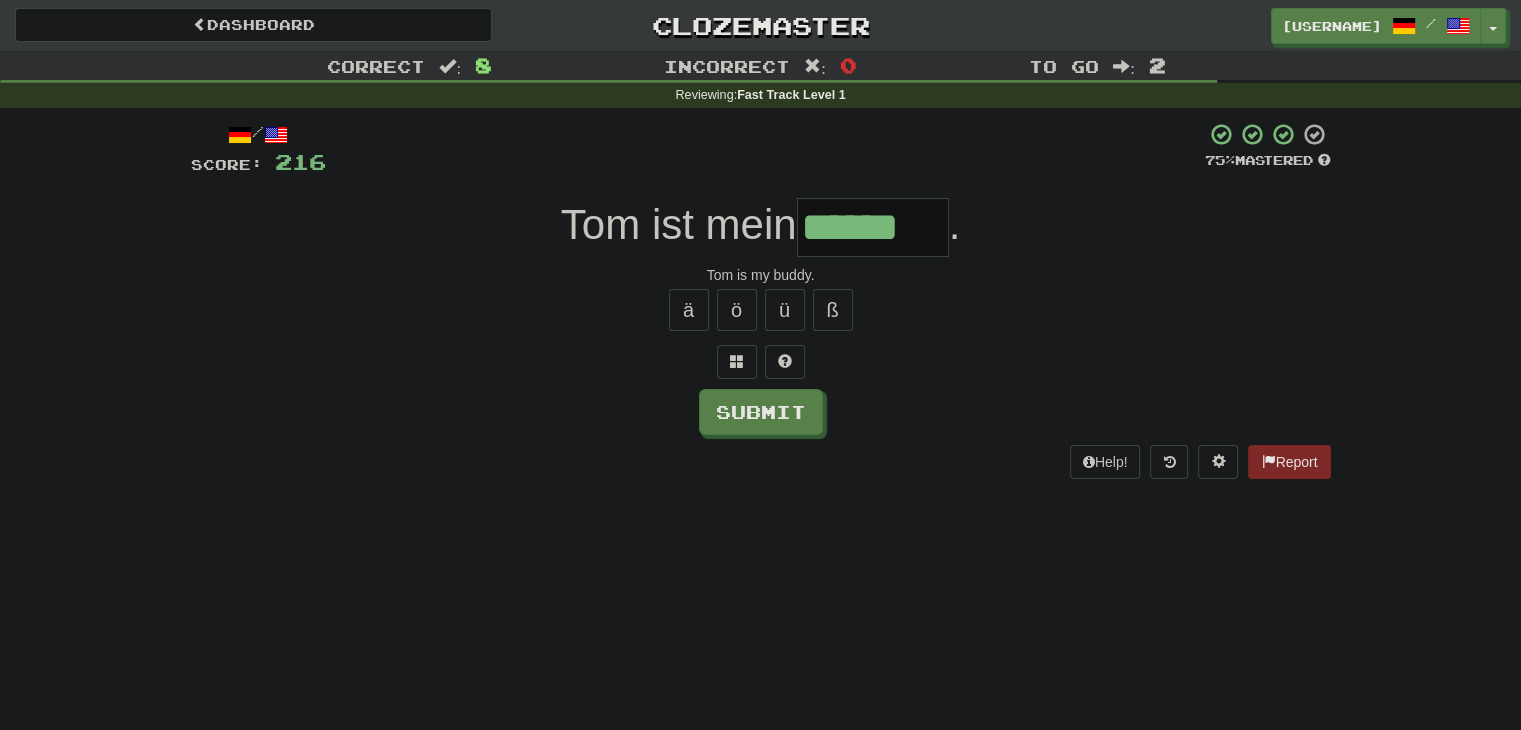 type on "******" 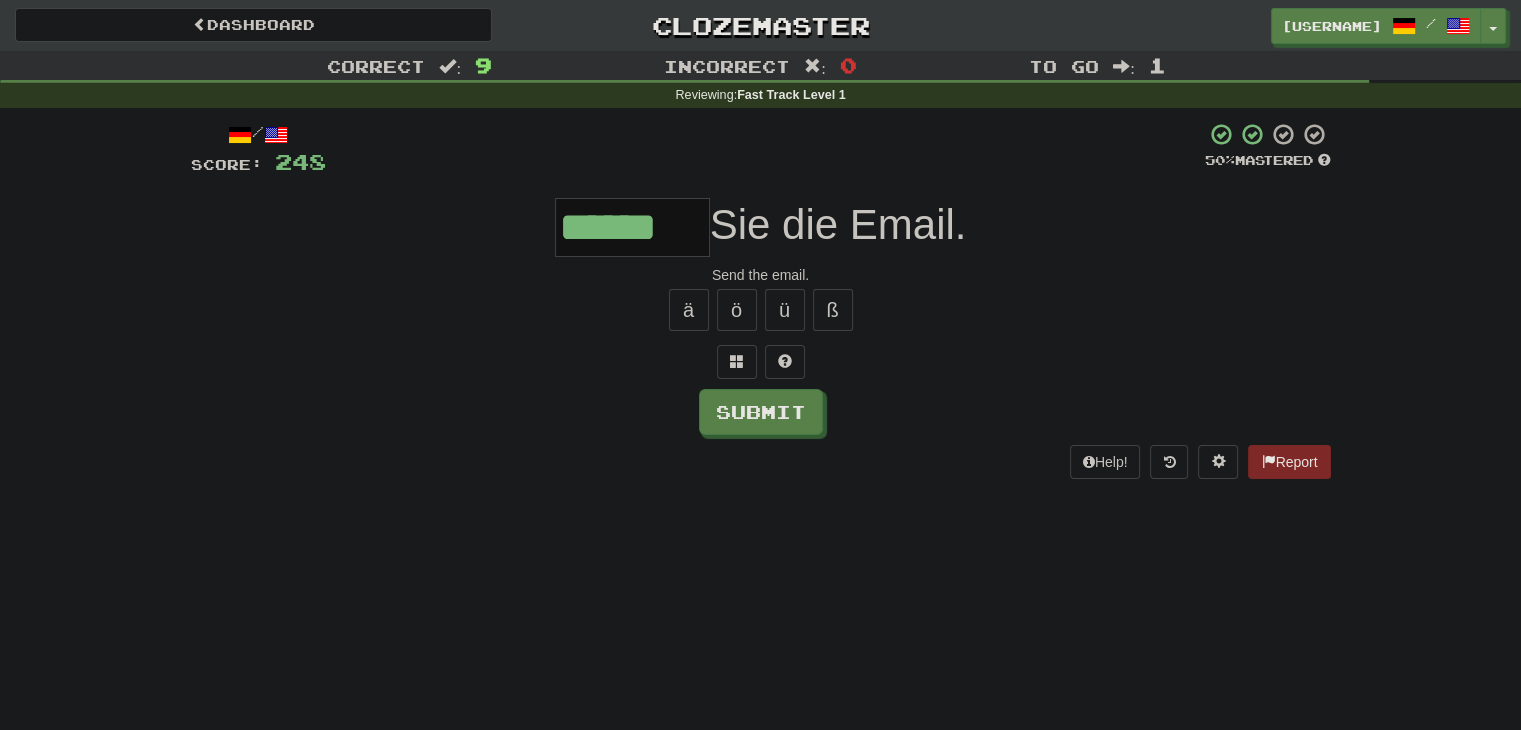 type on "******" 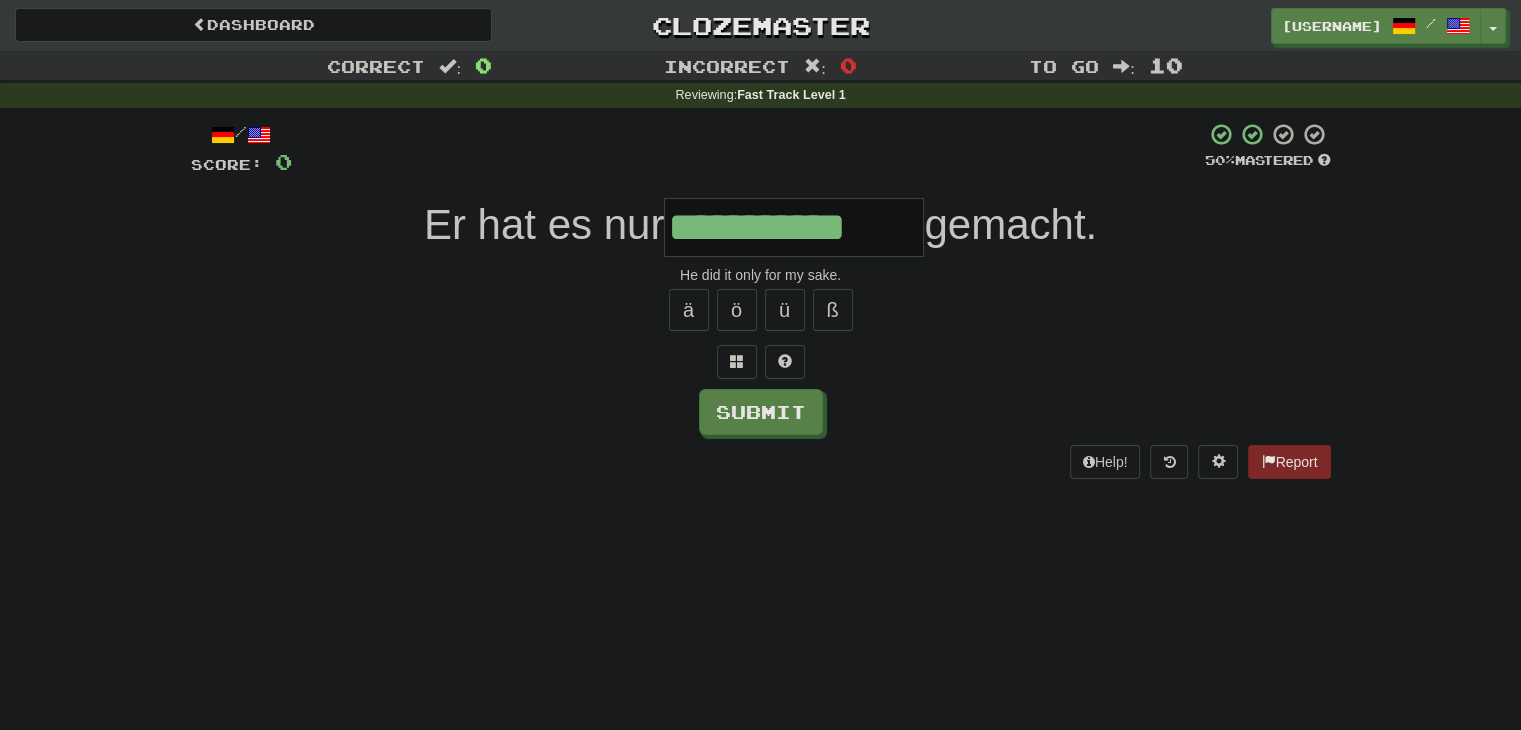 type on "**********" 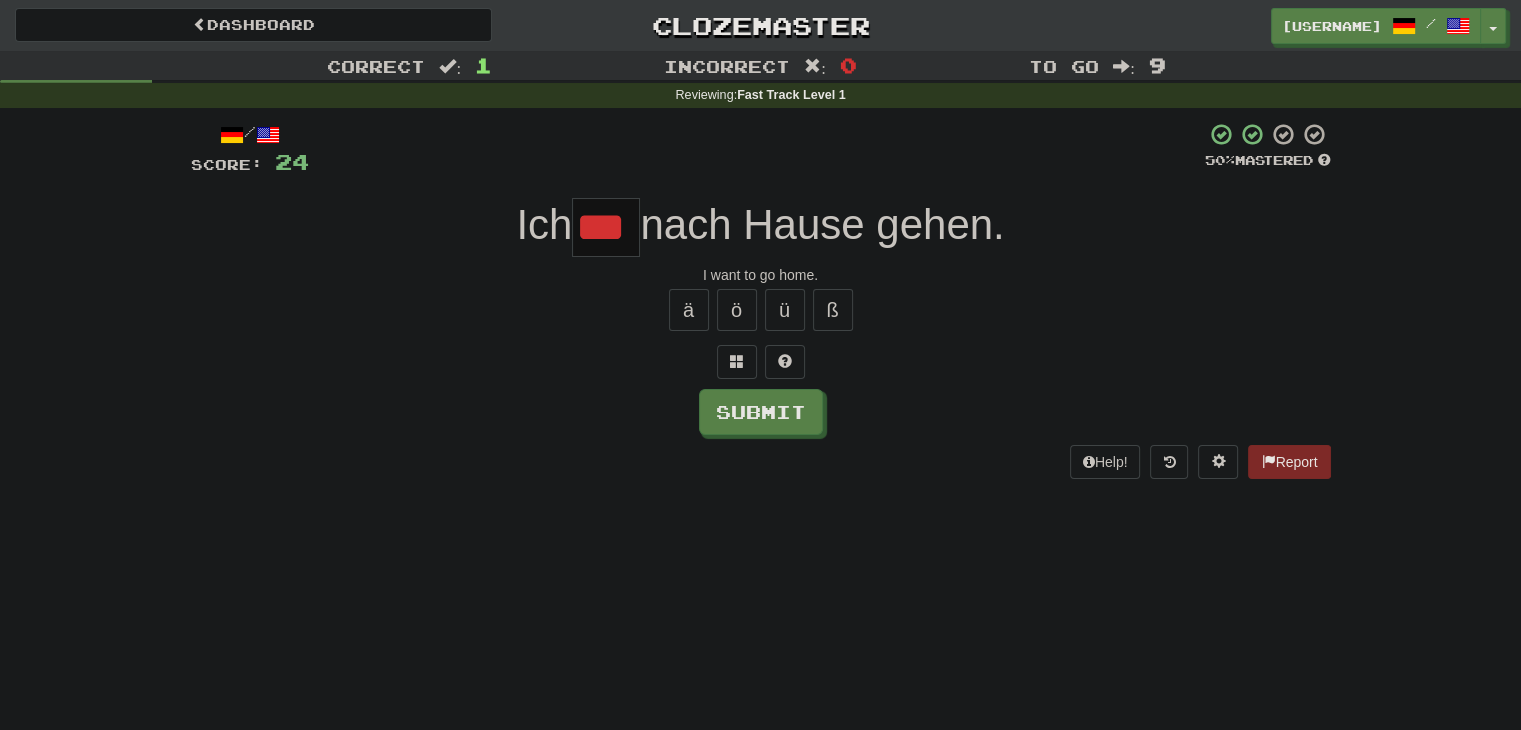 type on "****" 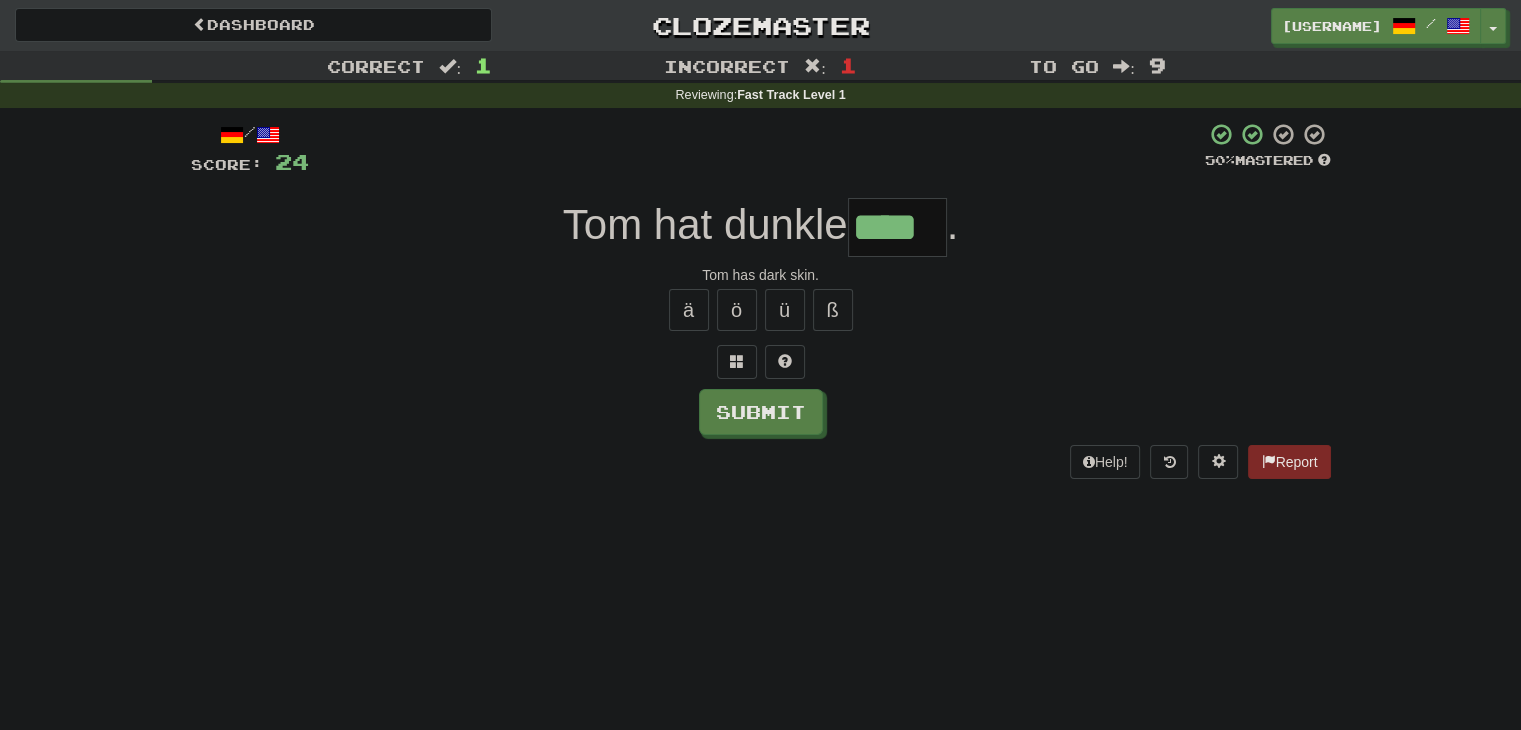 type on "****" 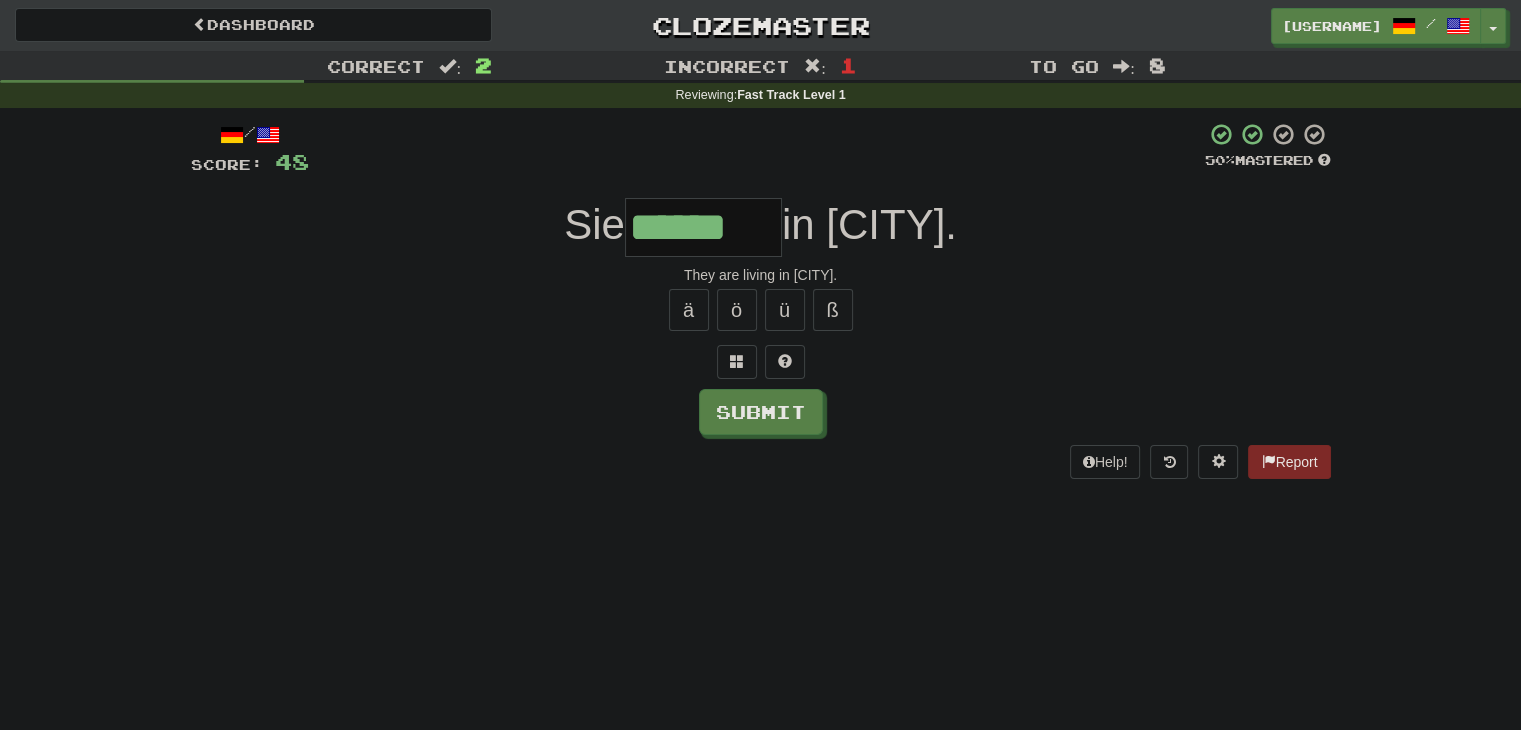 type on "******" 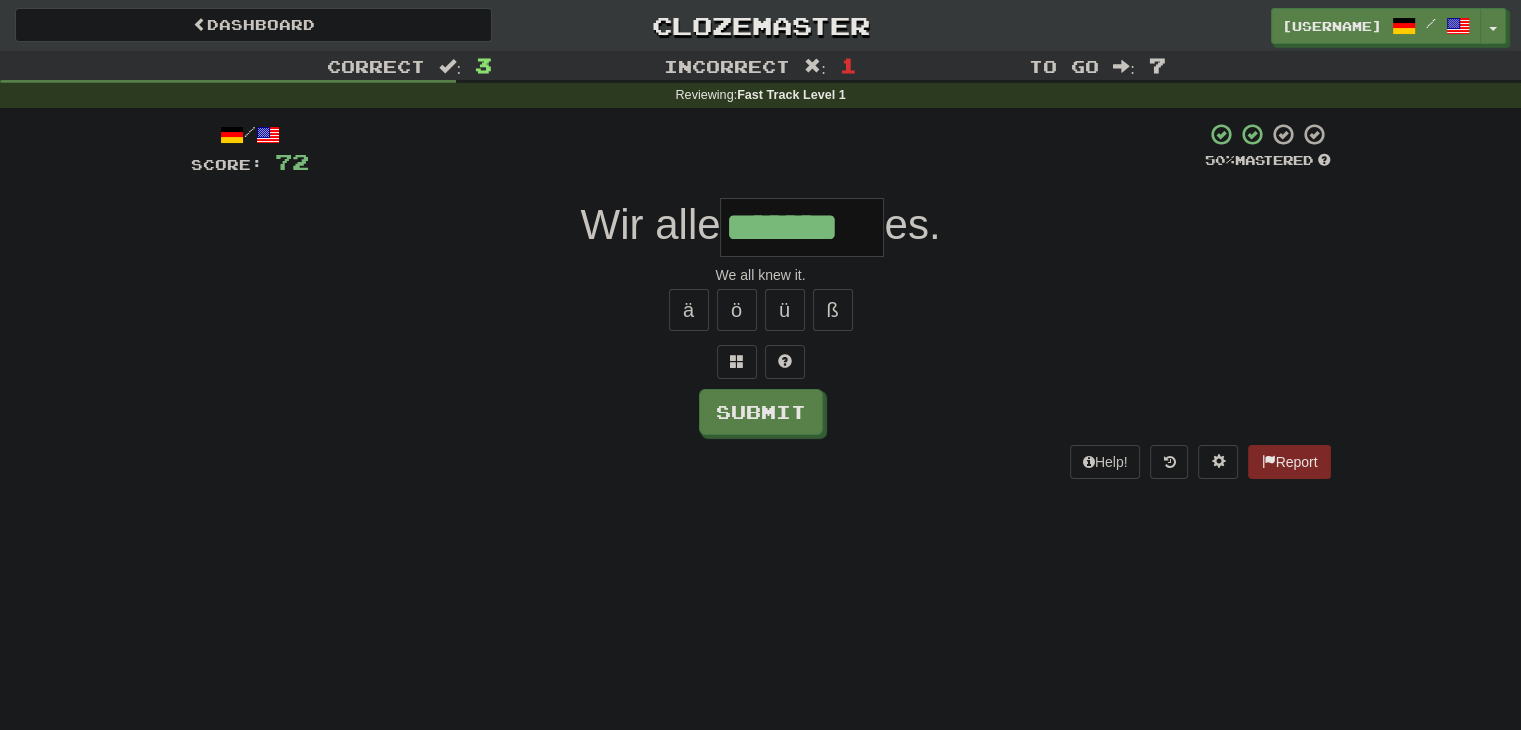 type on "*******" 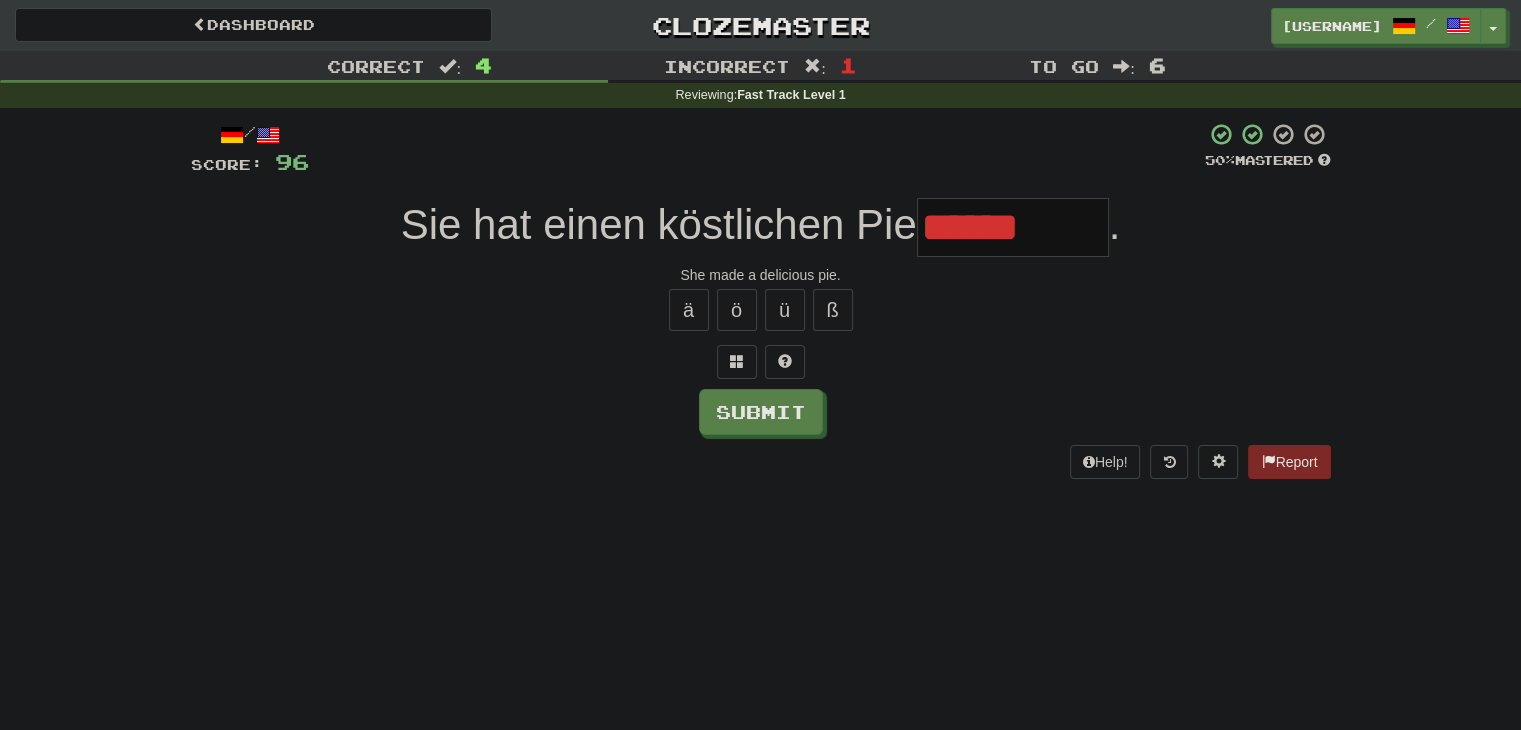 type on "*******" 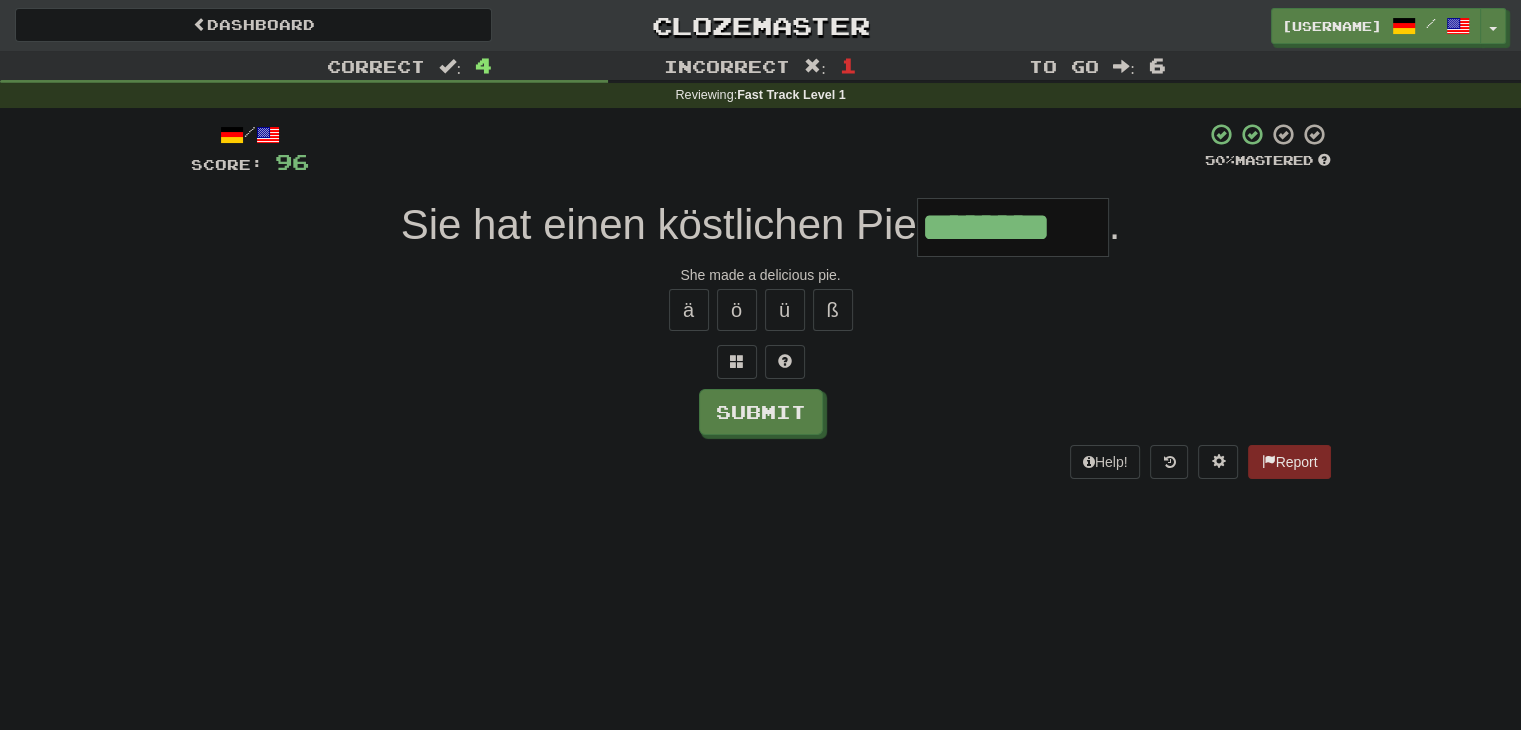 type on "********" 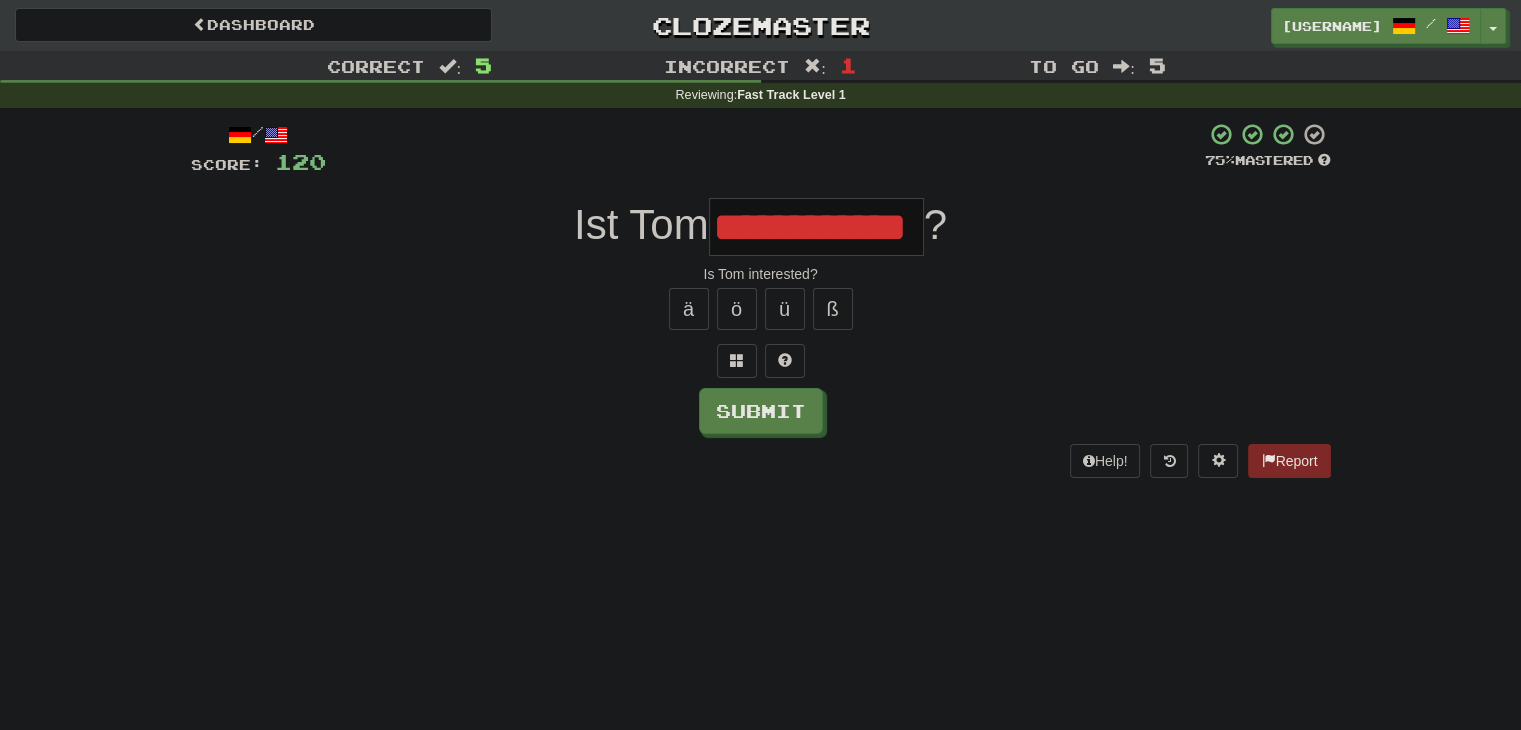 scroll, scrollTop: 0, scrollLeft: 0, axis: both 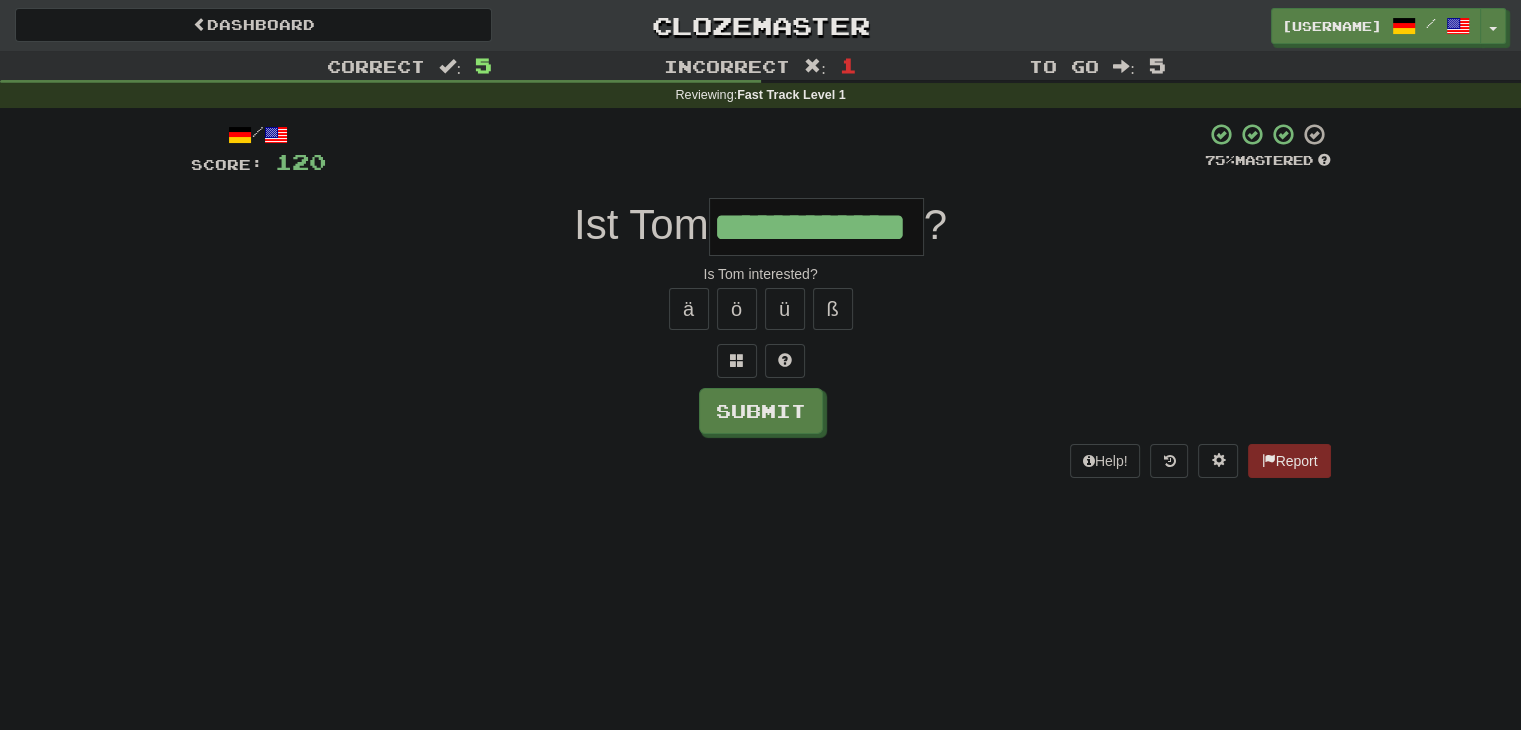 type on "**********" 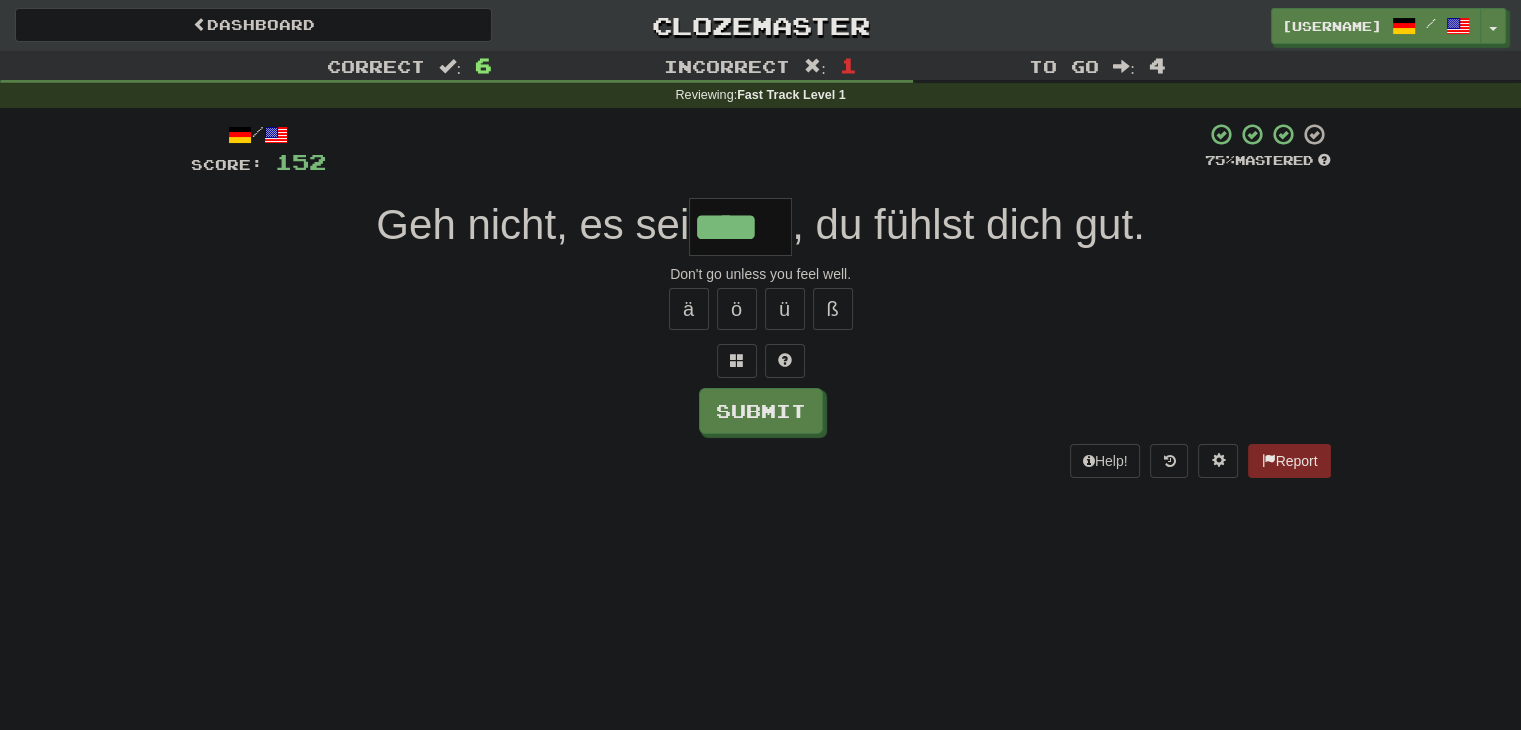 type on "****" 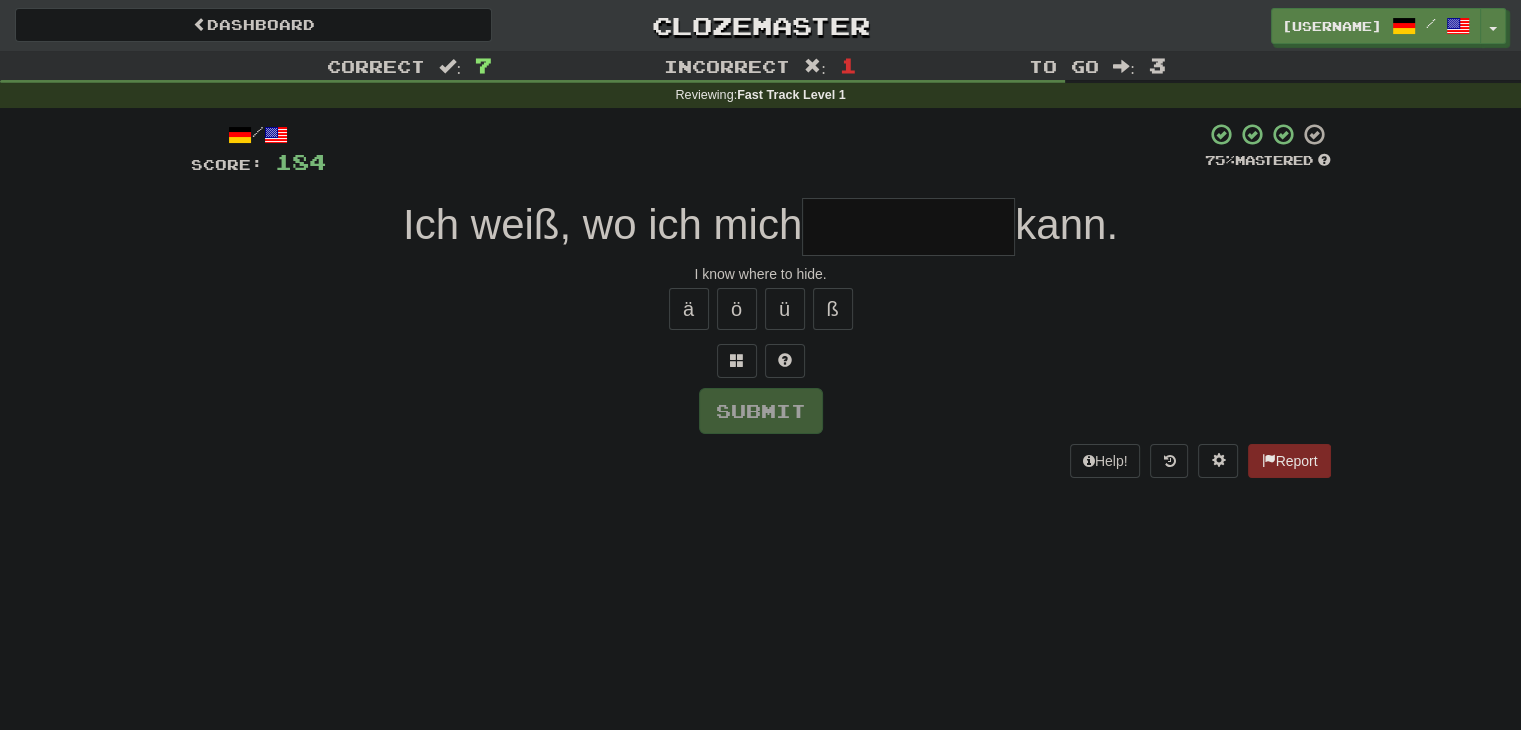 type on "*" 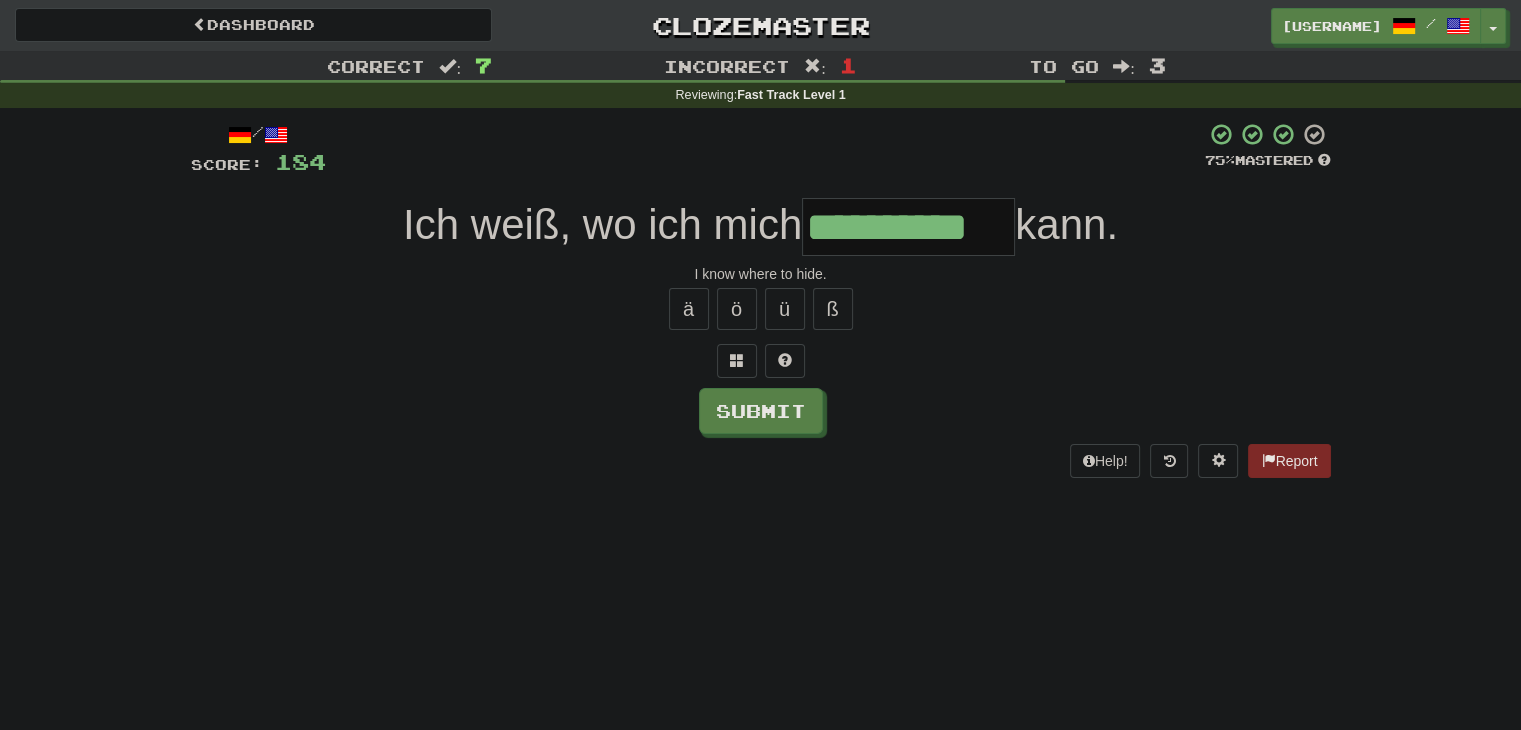 type on "**********" 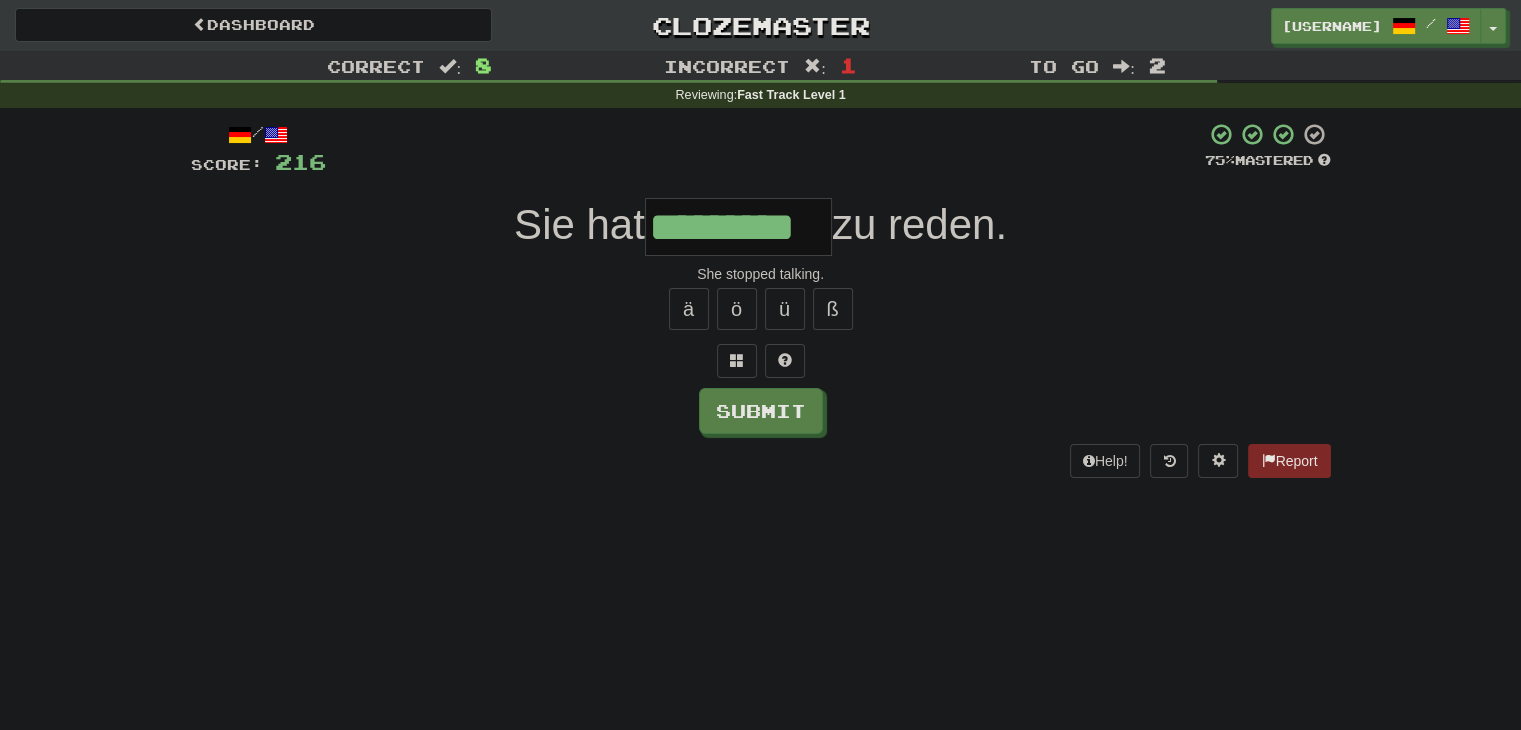type on "*********" 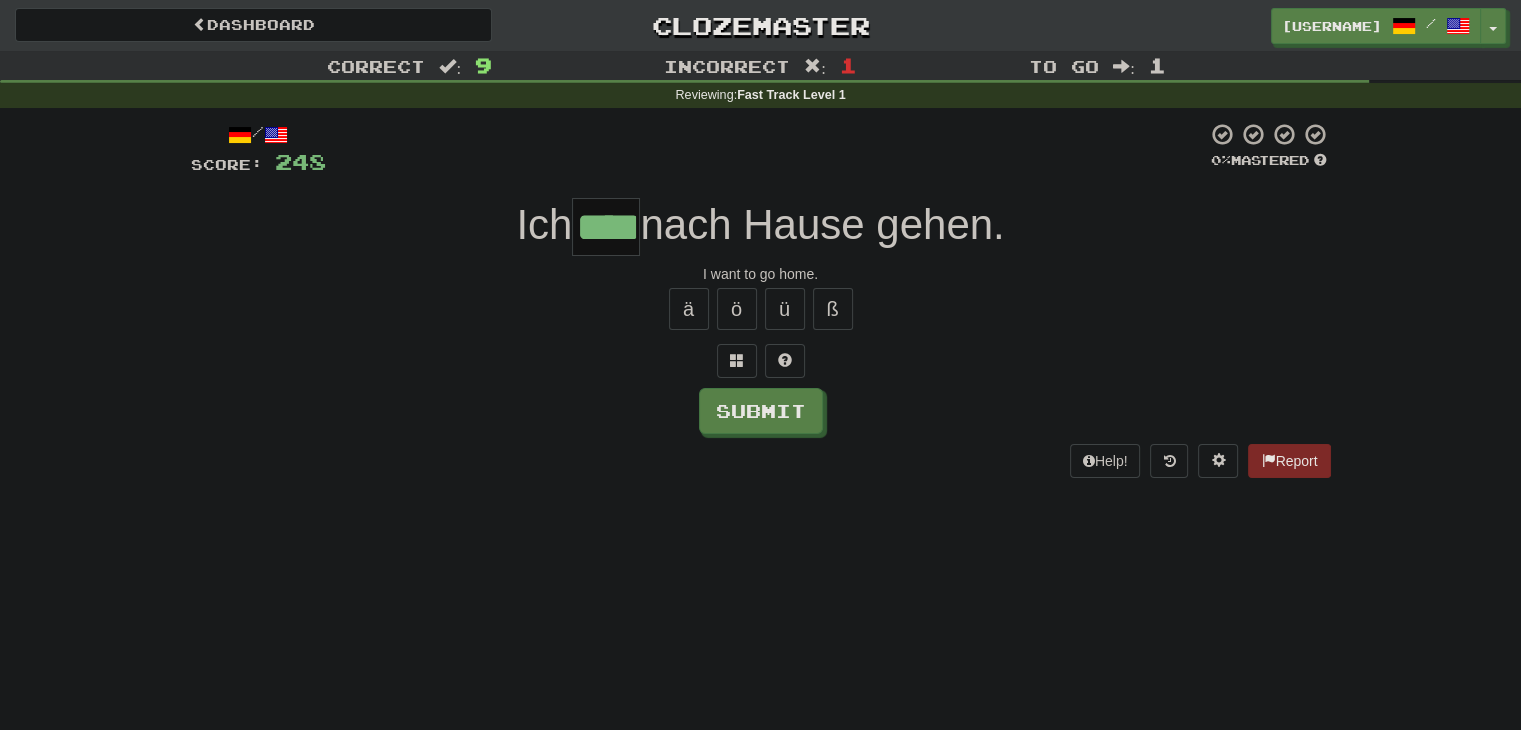 type on "****" 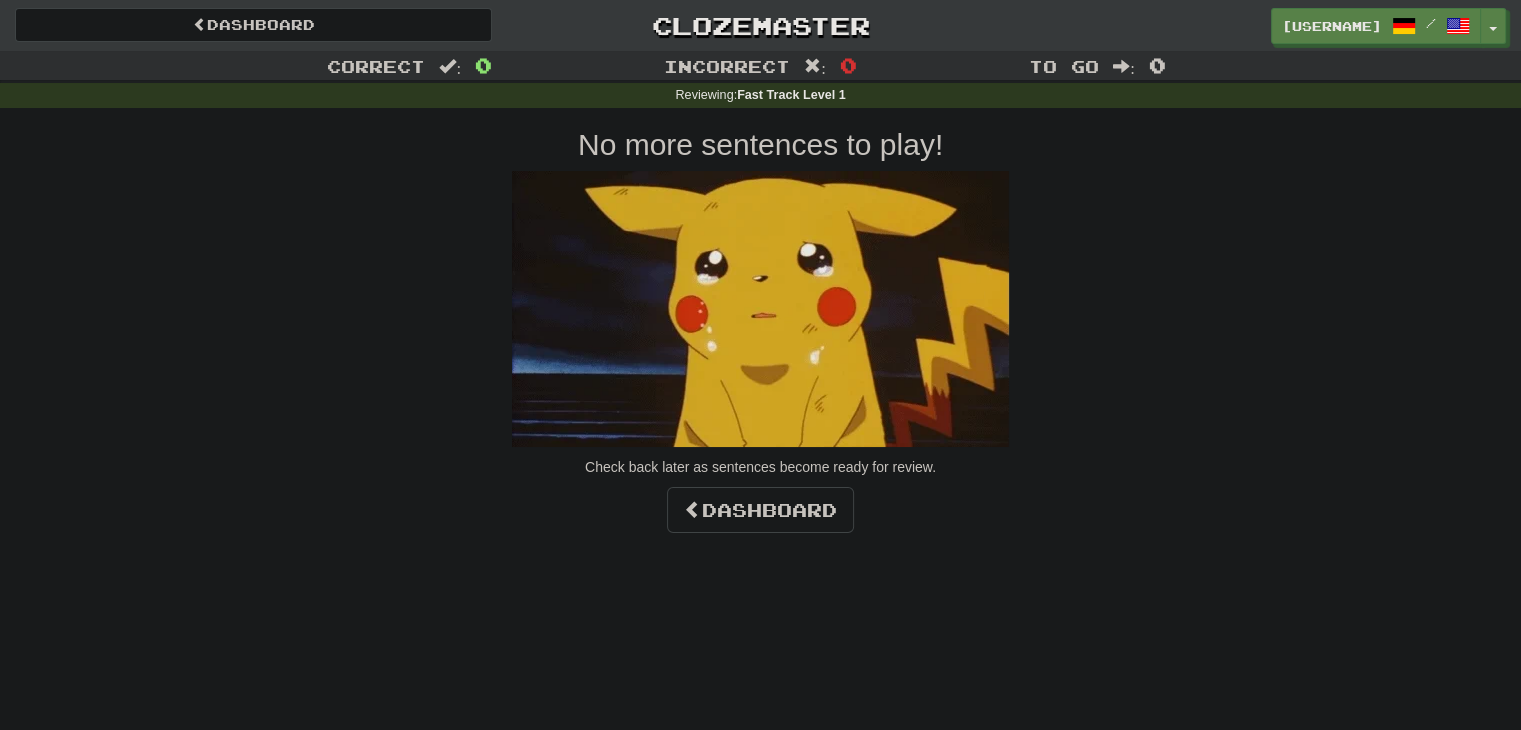 click on "No more sentences to play! Check back later as sentences become ready for review.  Dashboard" at bounding box center (761, 330) 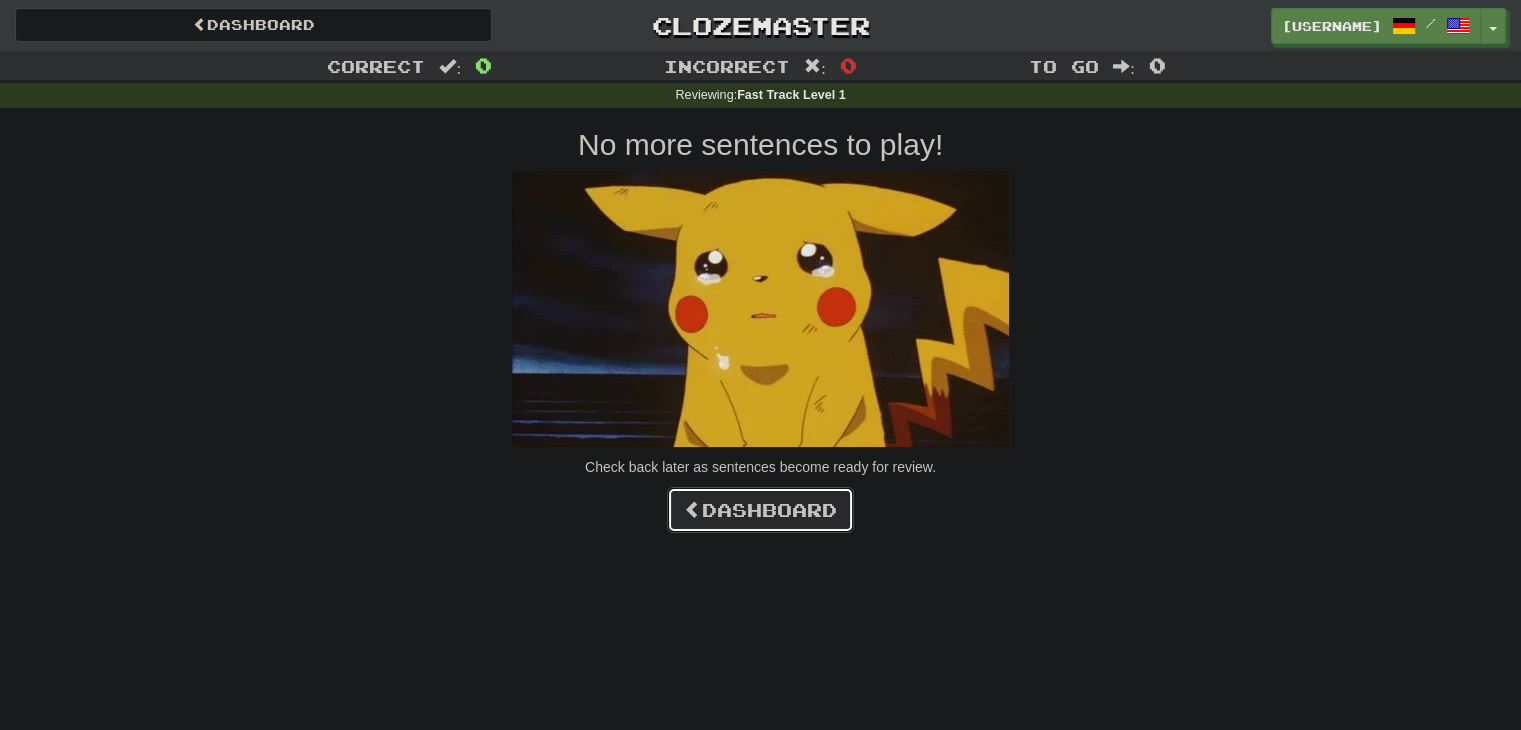 click on "Dashboard" at bounding box center [760, 510] 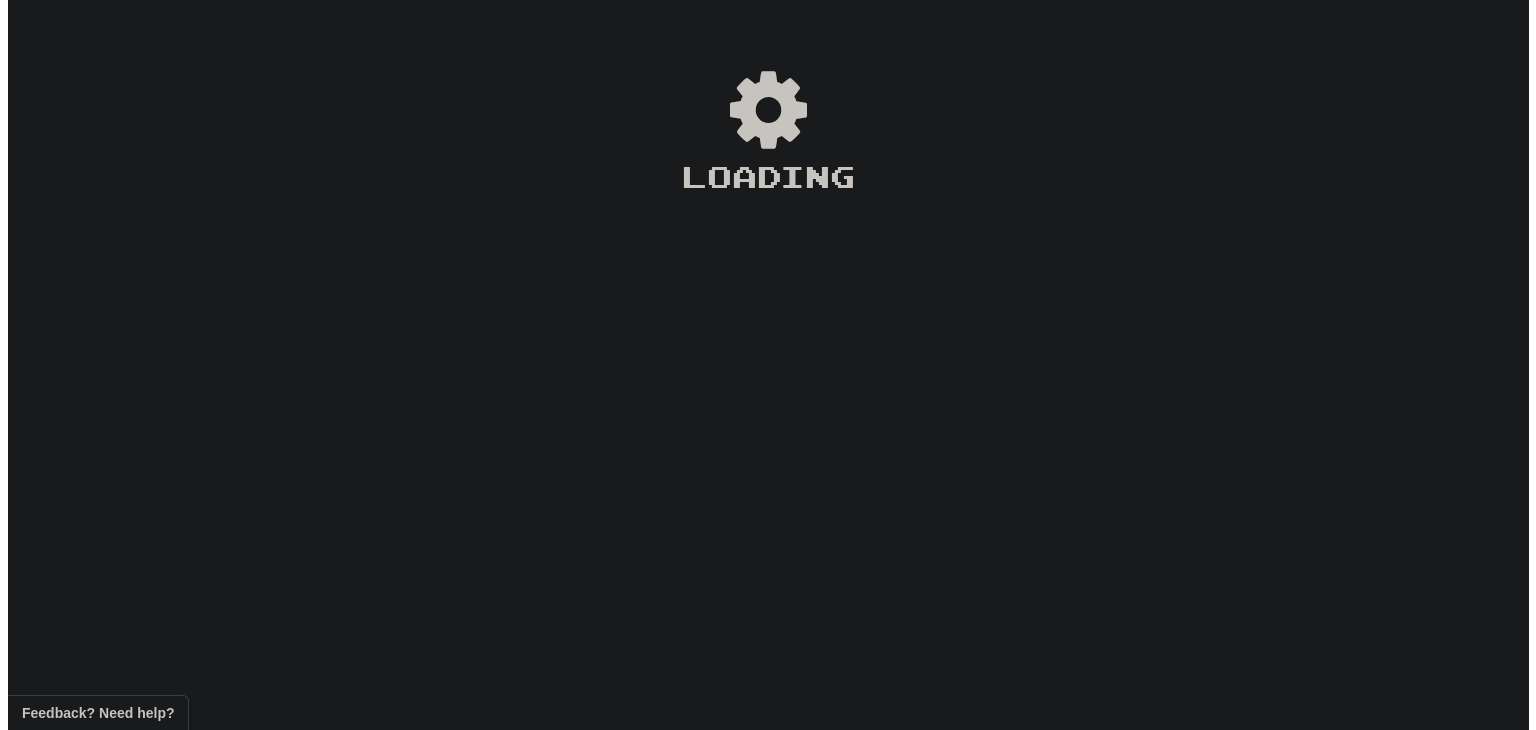 scroll, scrollTop: 0, scrollLeft: 0, axis: both 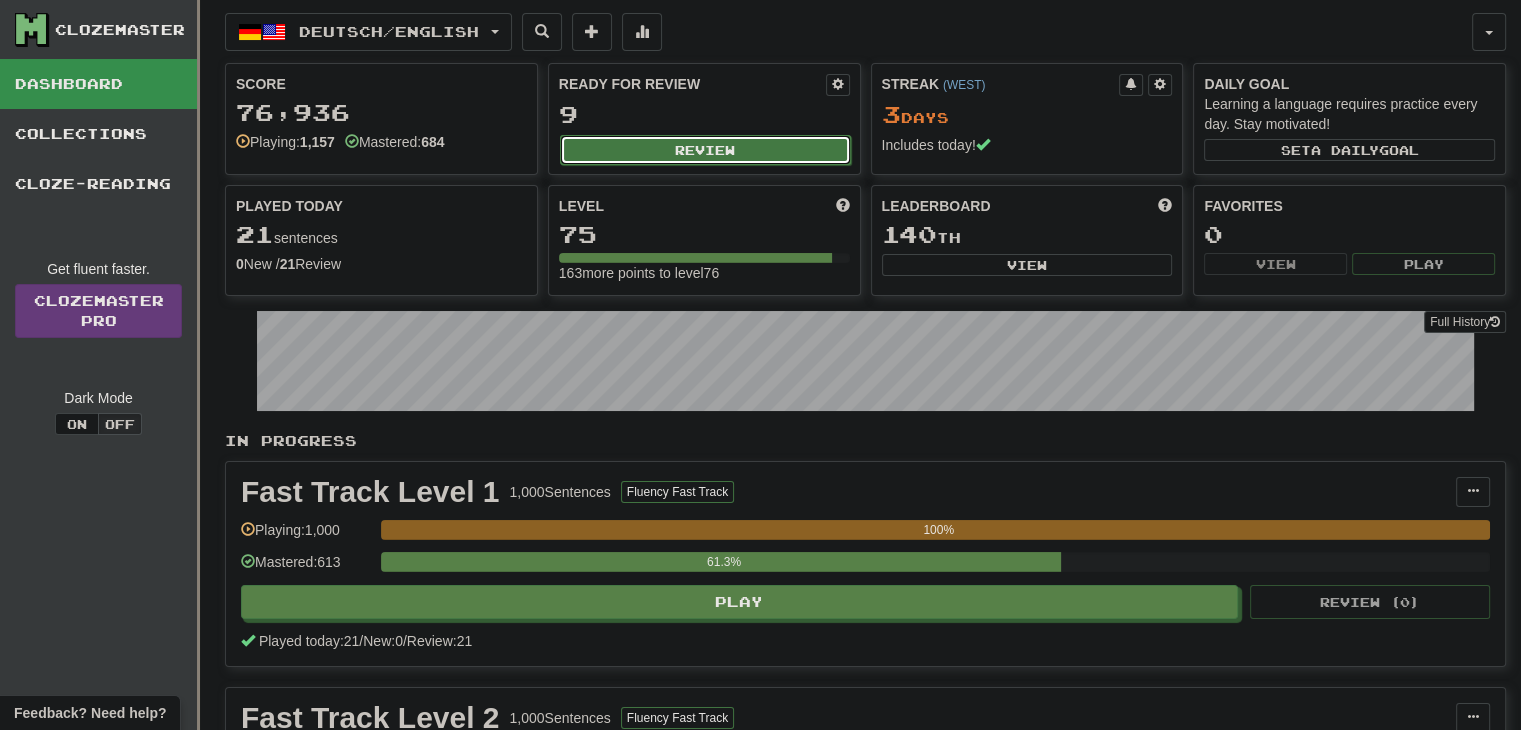 click on "Review" at bounding box center [705, 150] 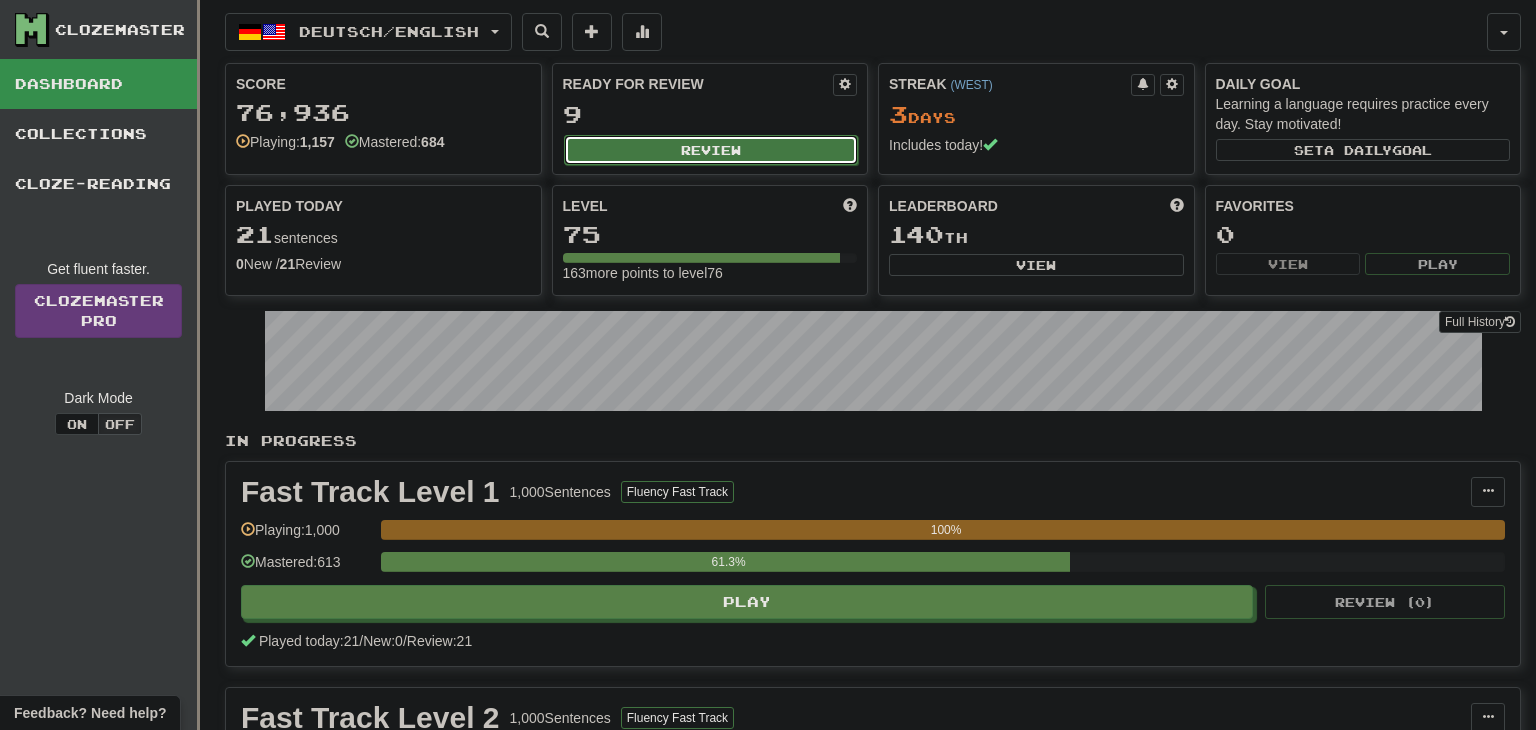 select on "**" 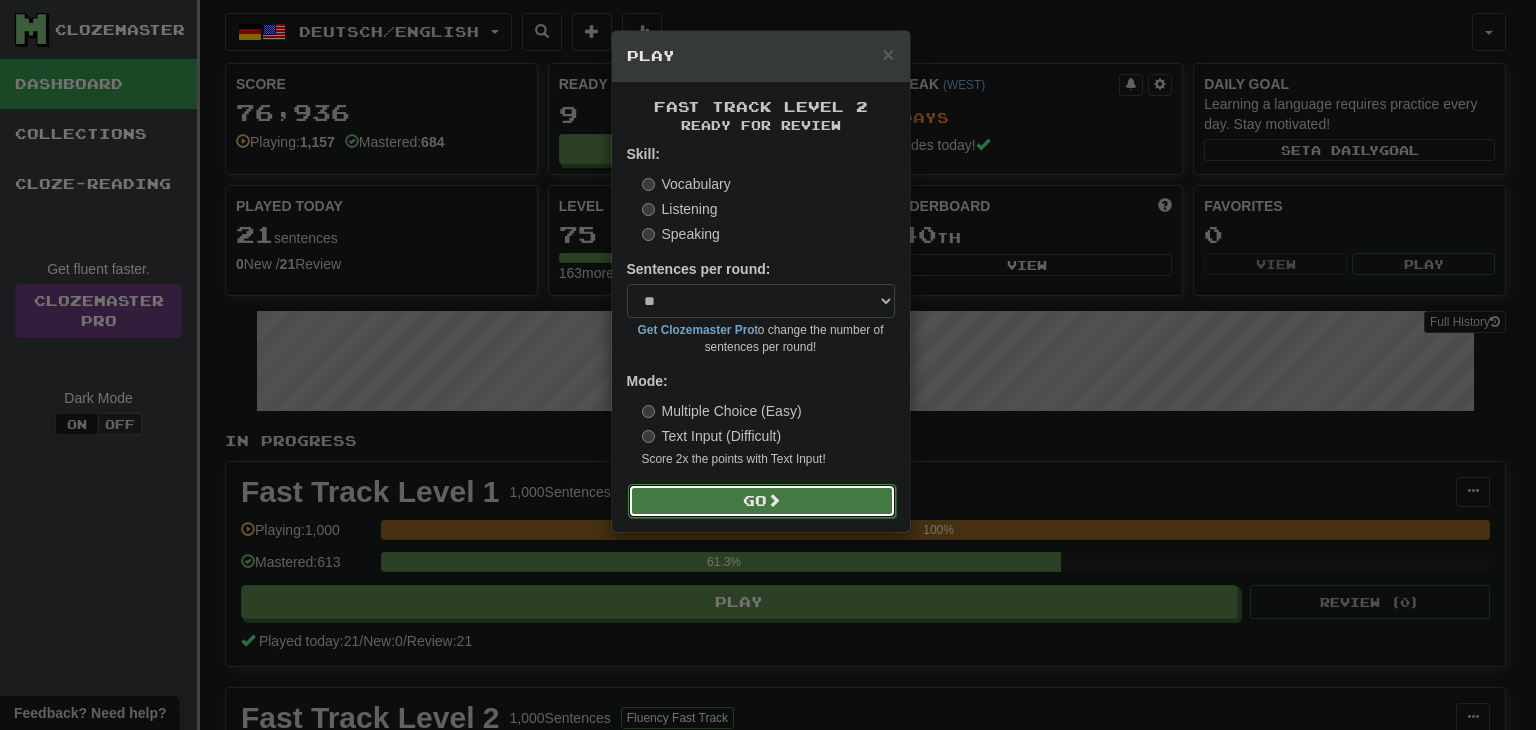 click on "Go" at bounding box center [762, 501] 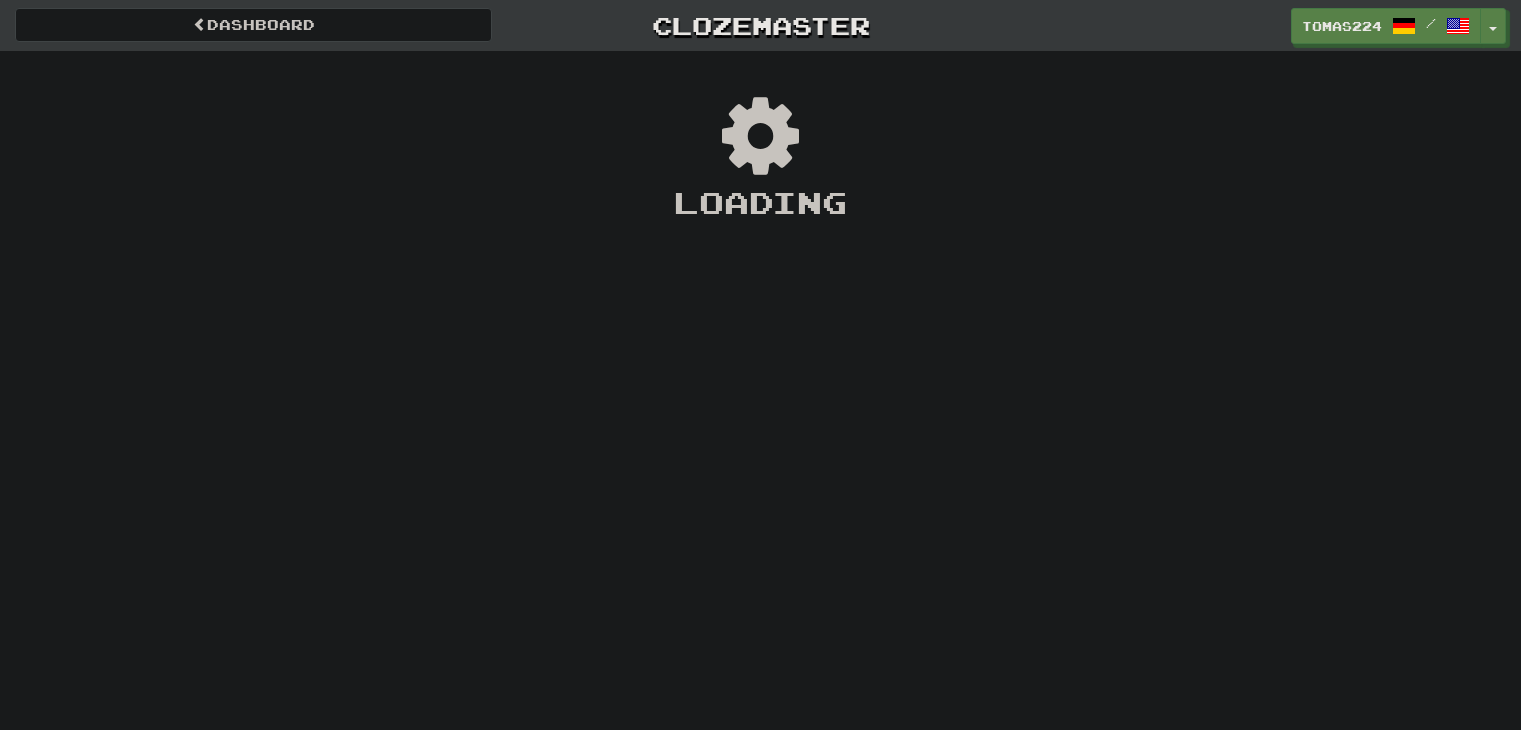 scroll, scrollTop: 0, scrollLeft: 0, axis: both 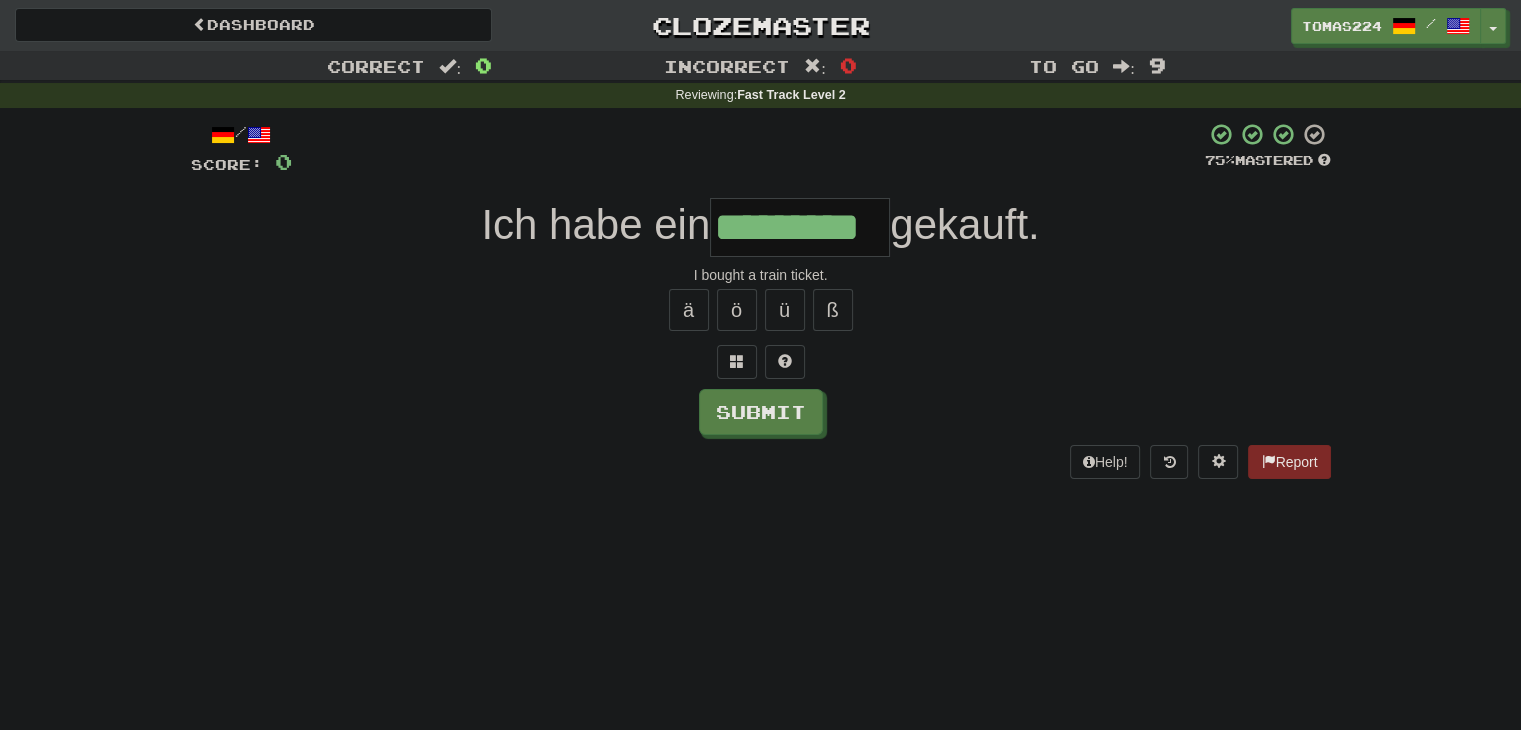 type on "*********" 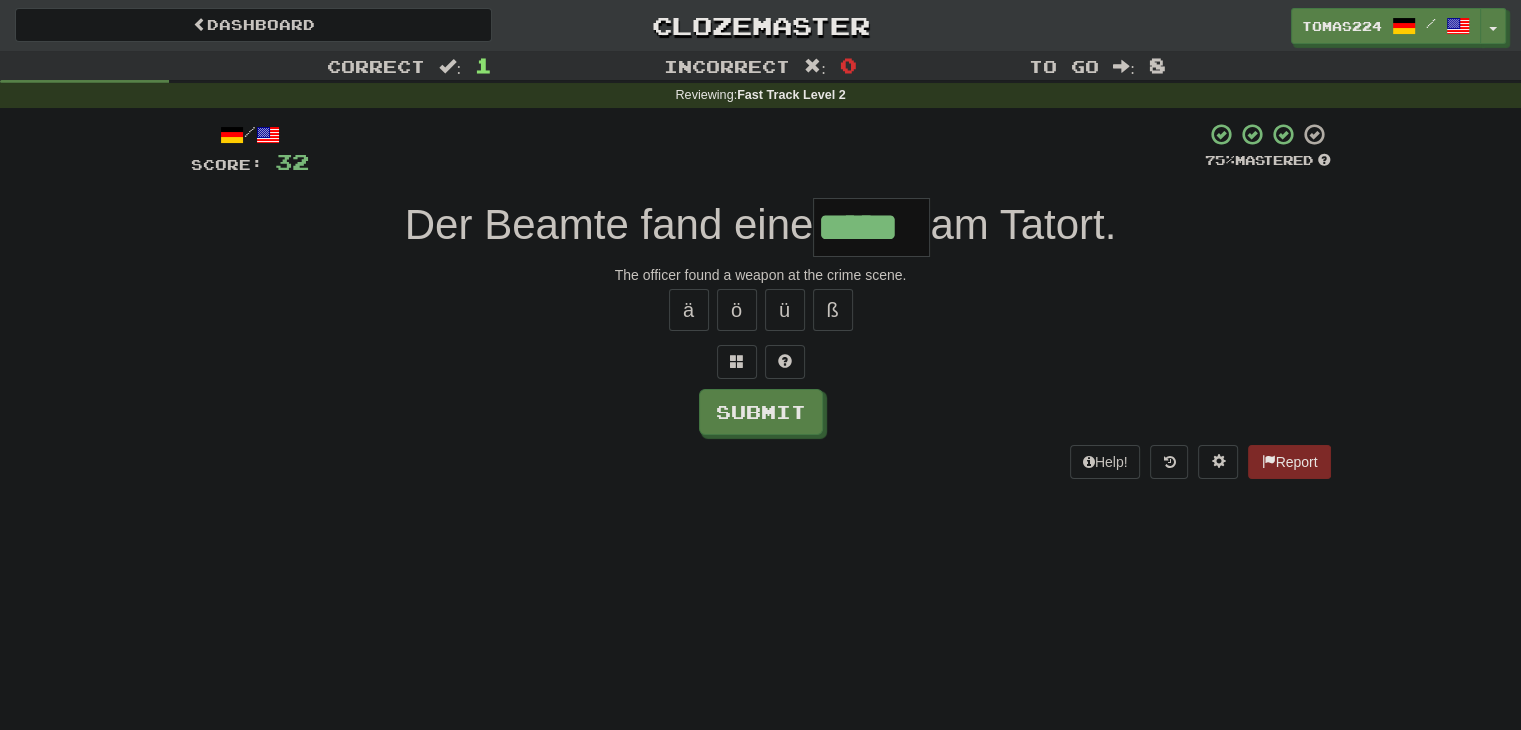 type on "*****" 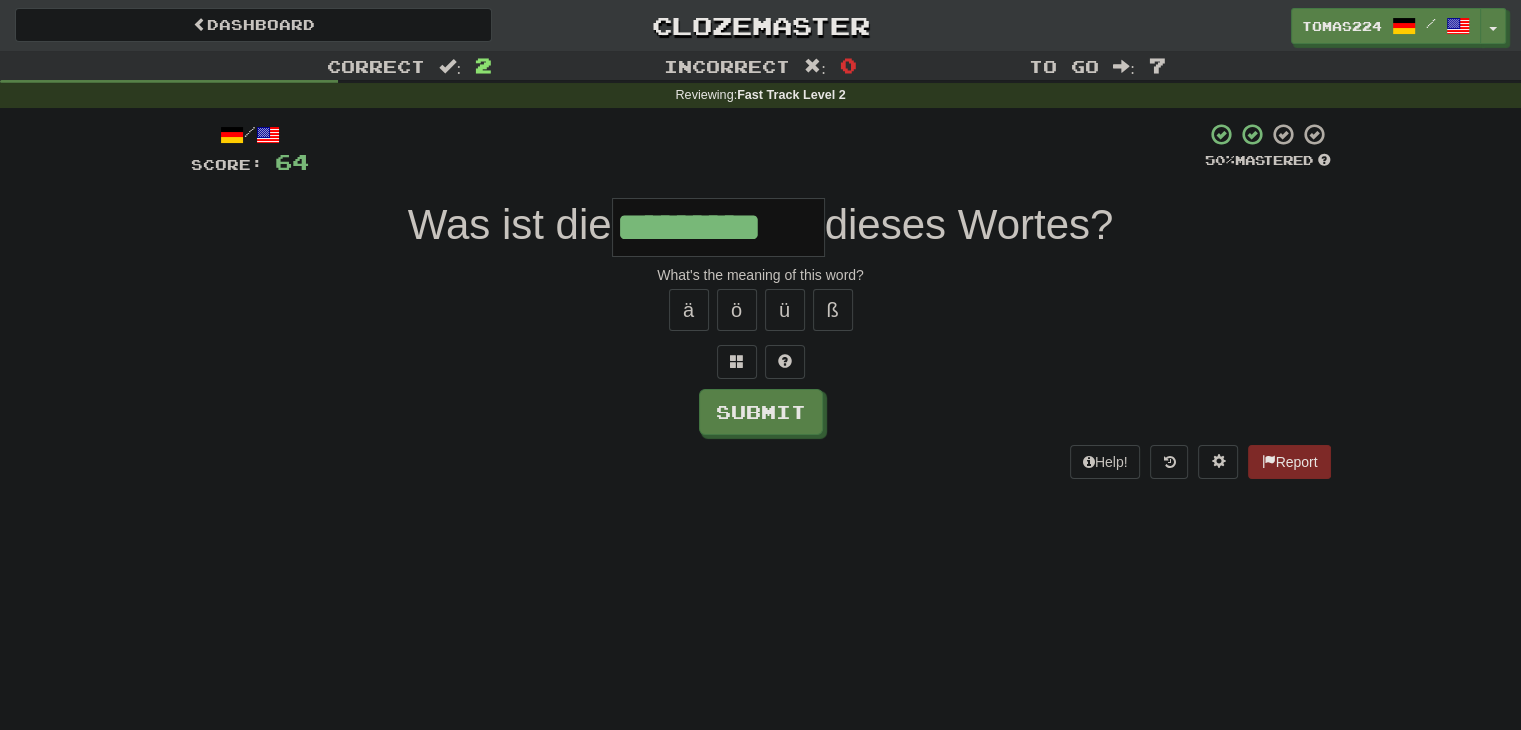 type on "*********" 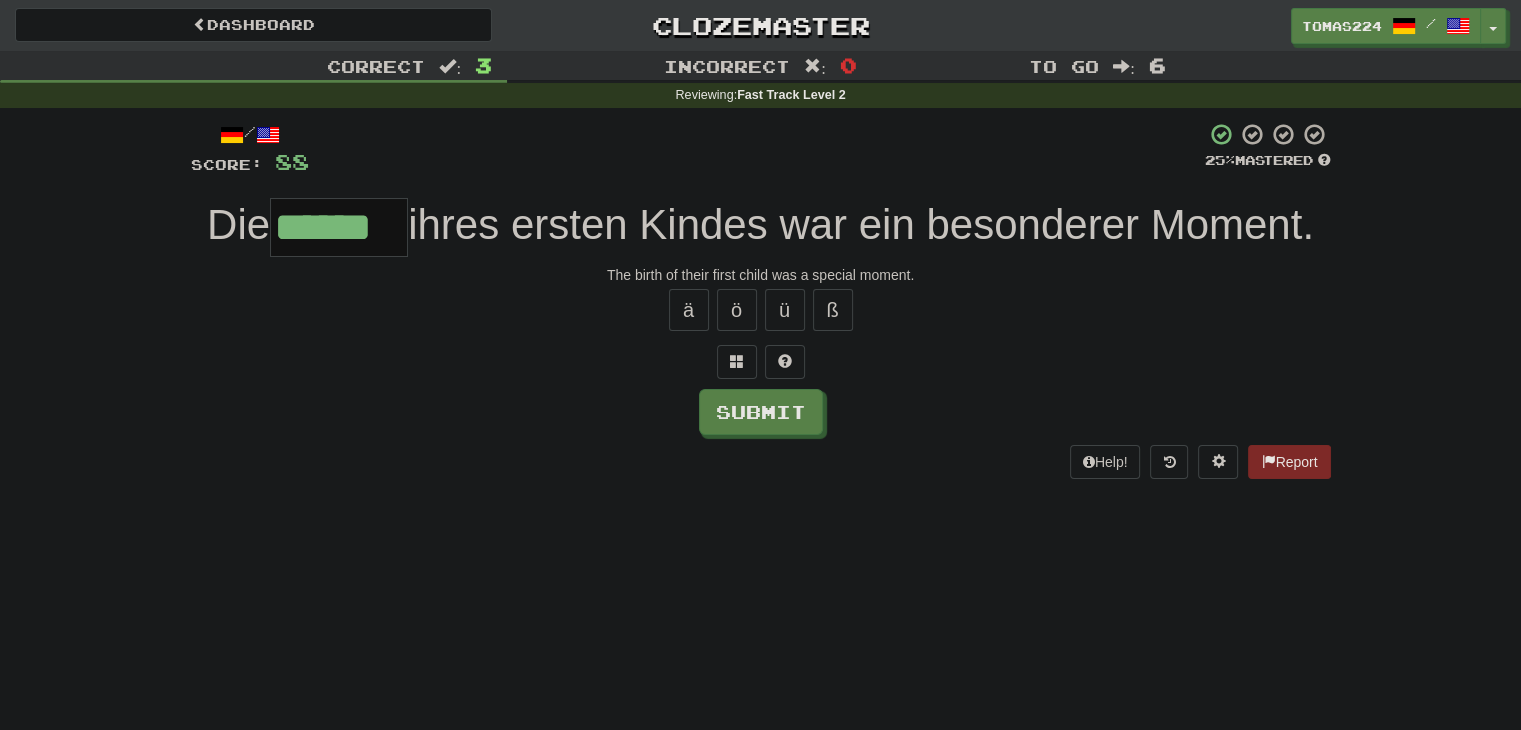 type on "******" 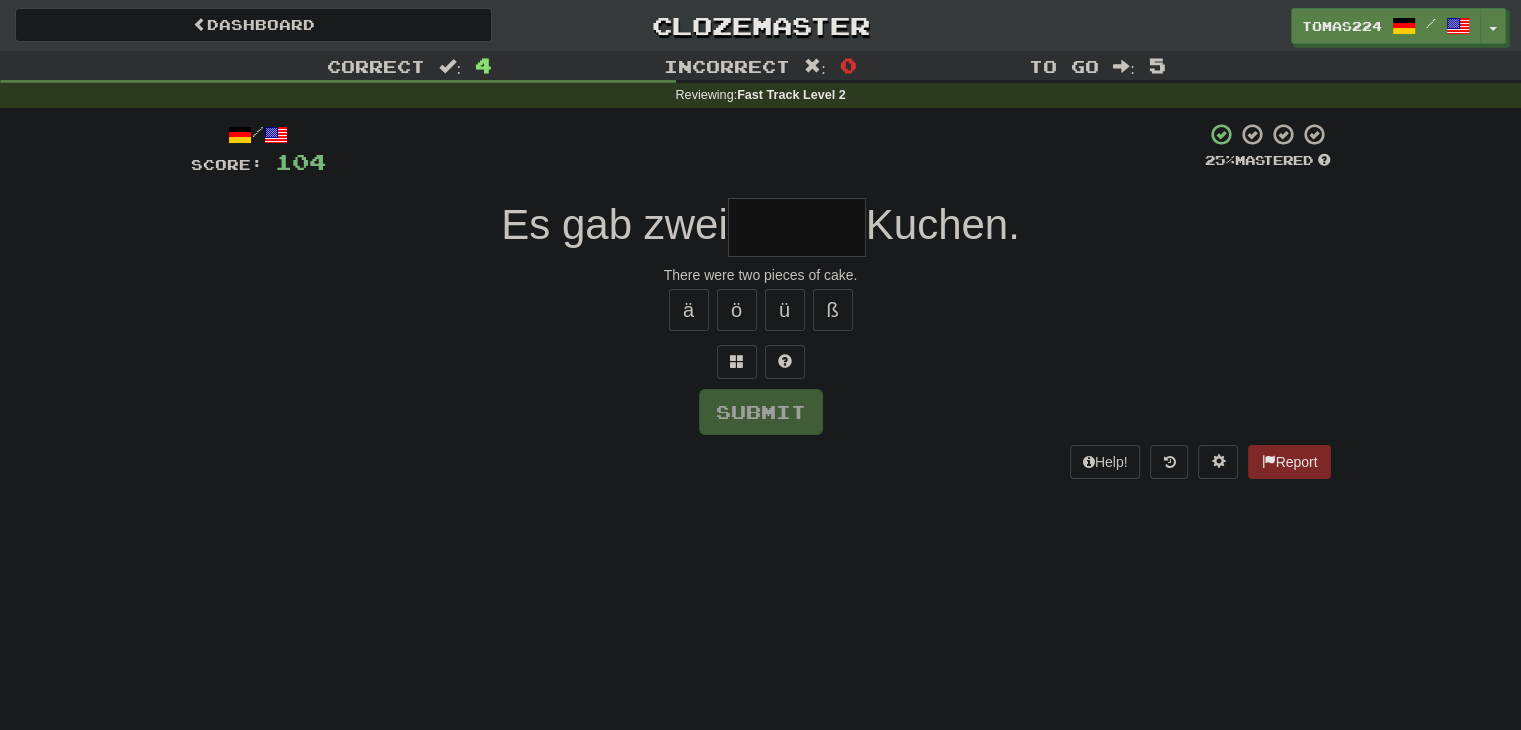 type on "*" 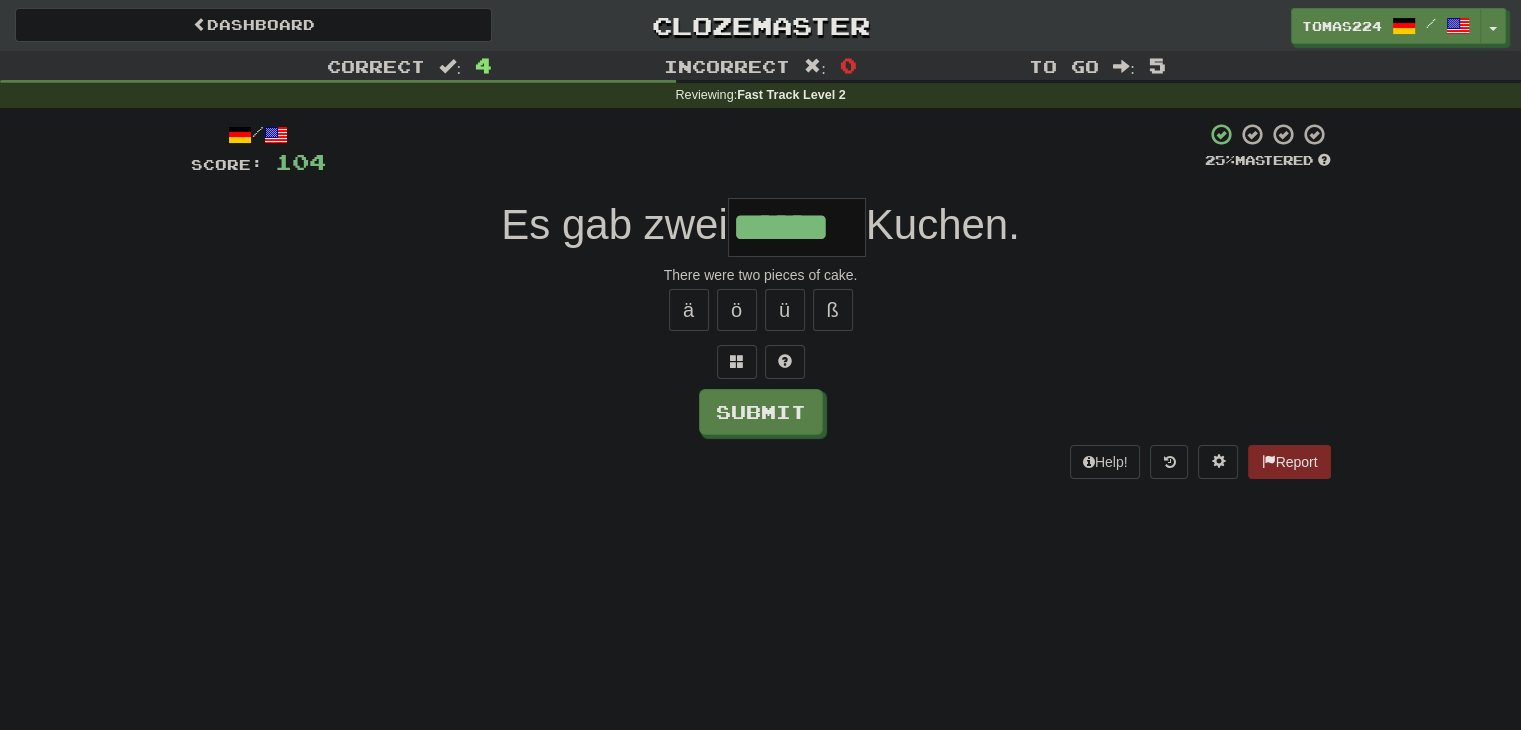 type on "******" 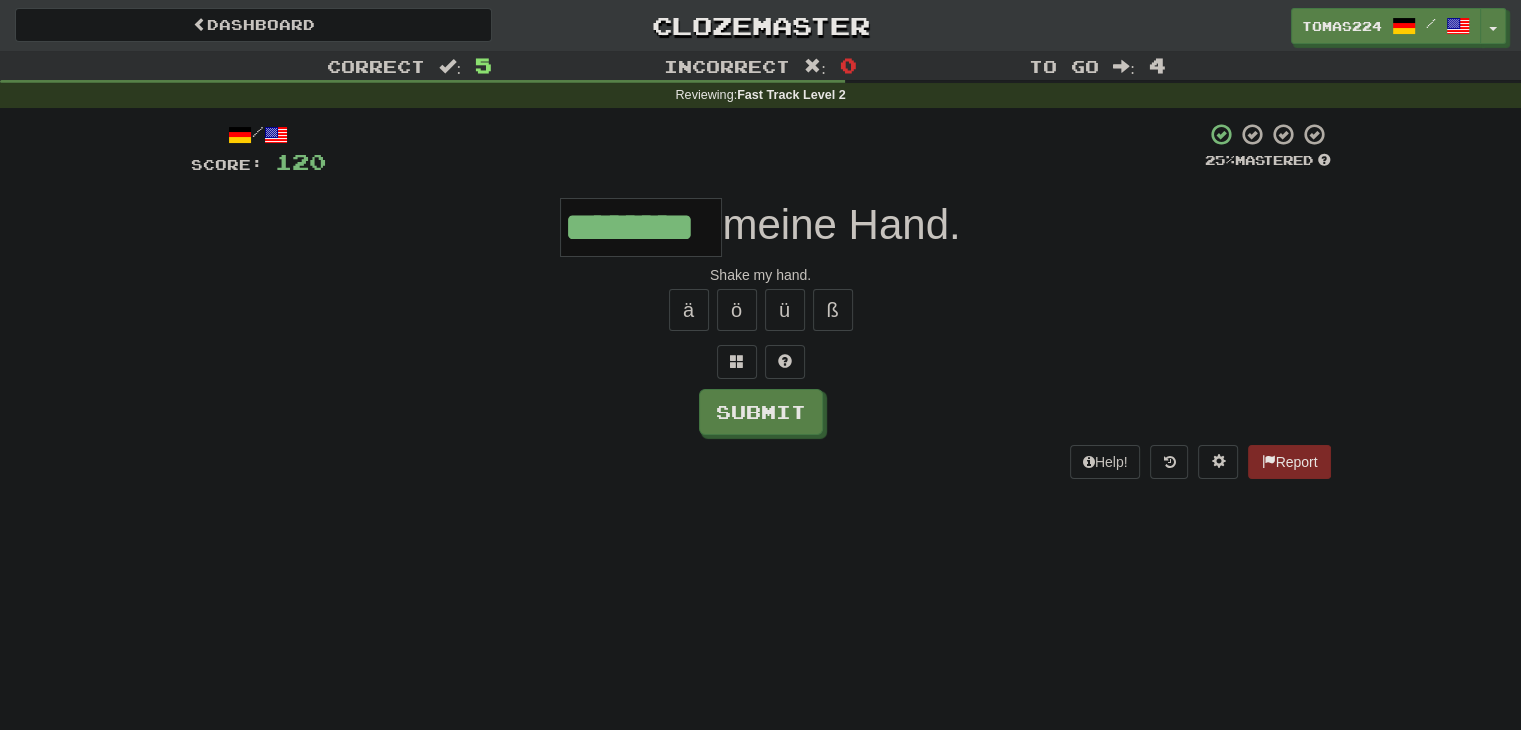 type on "********" 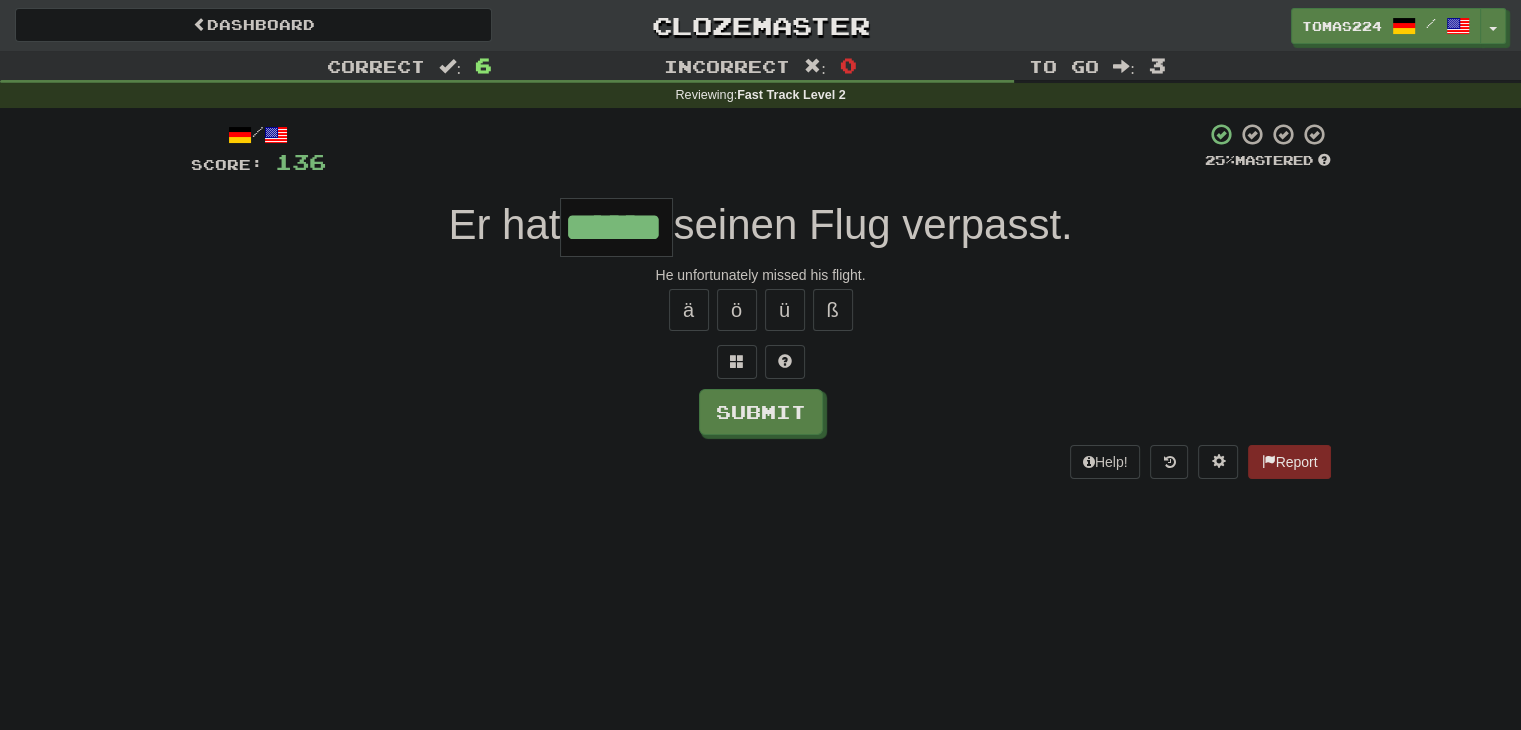 type on "******" 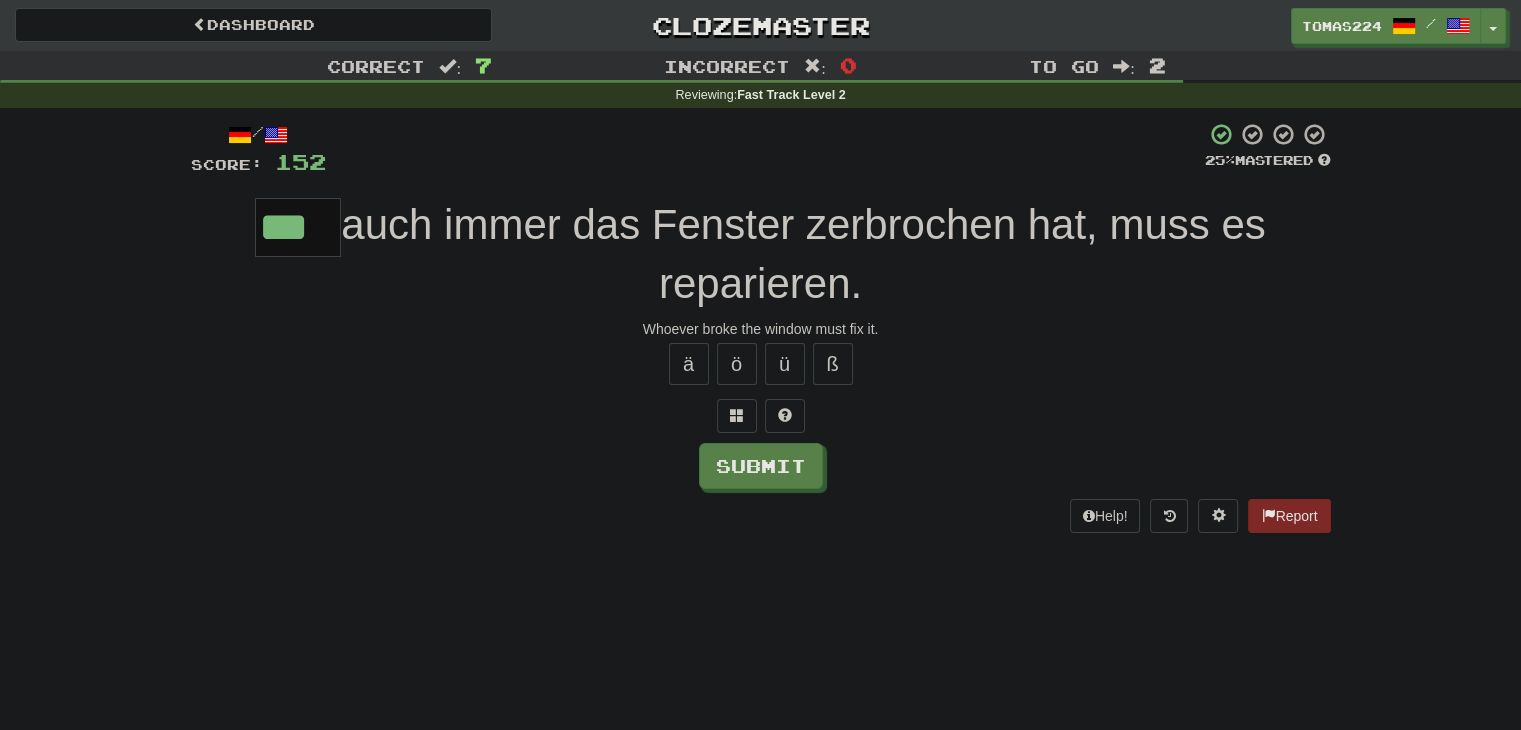 type on "***" 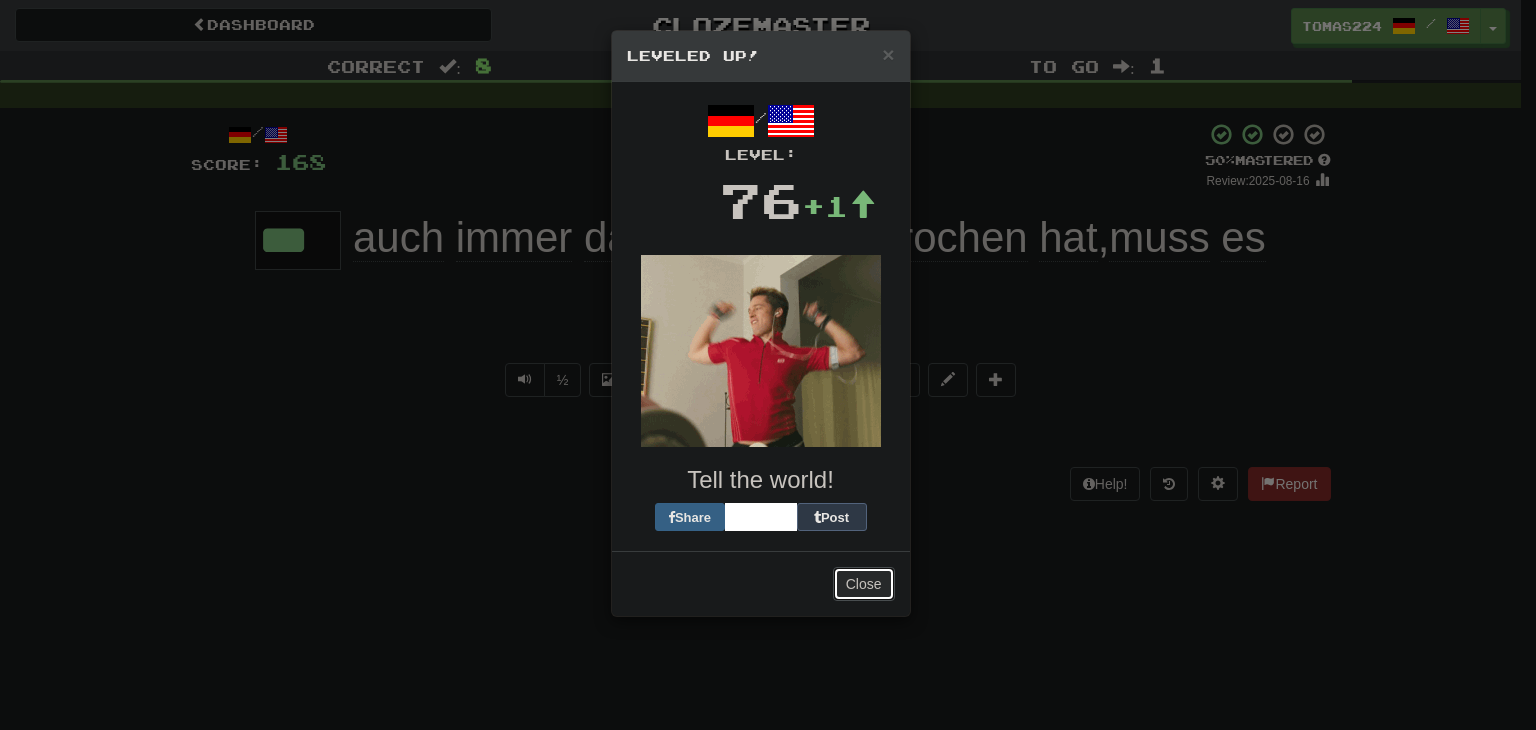 click on "Close" at bounding box center [864, 584] 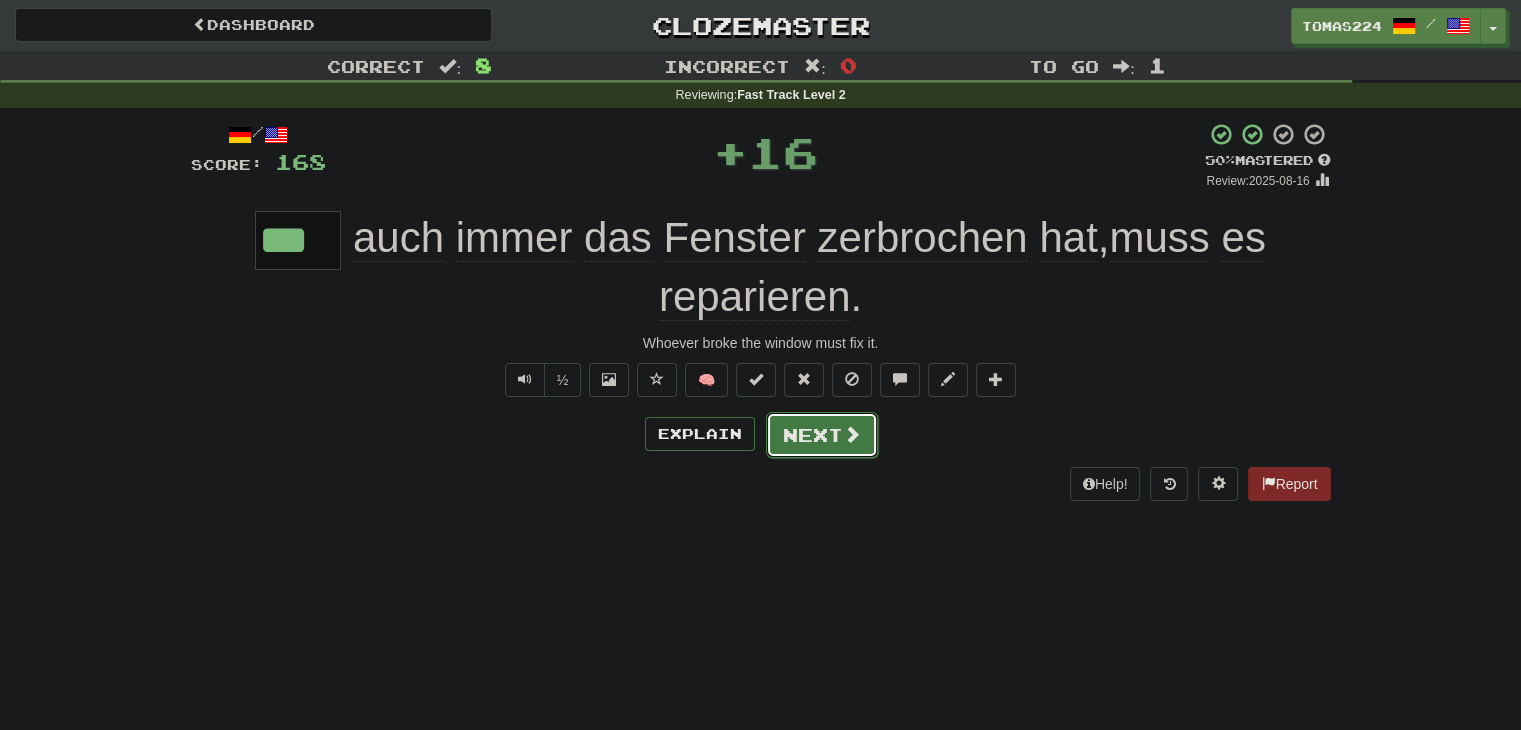 click at bounding box center [852, 434] 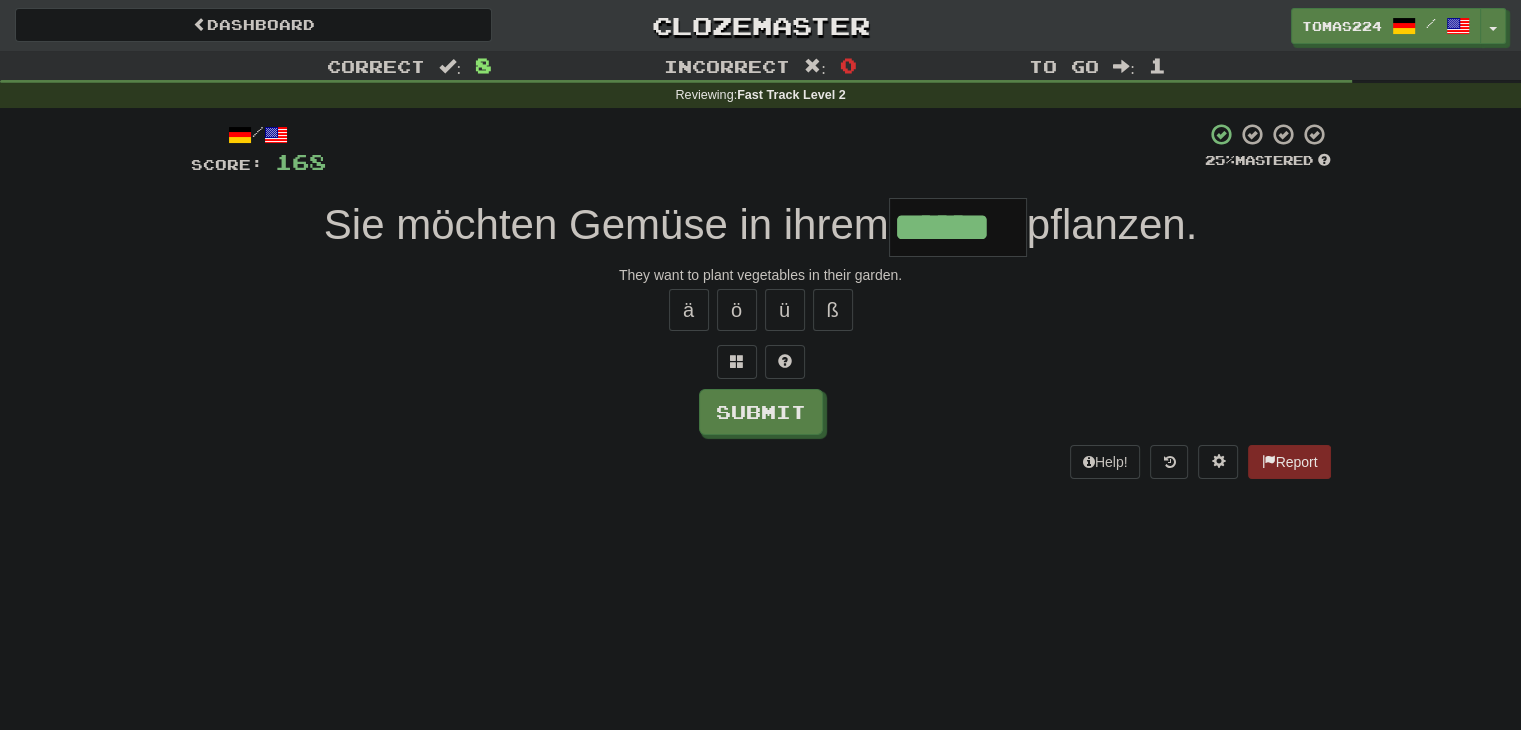 type on "******" 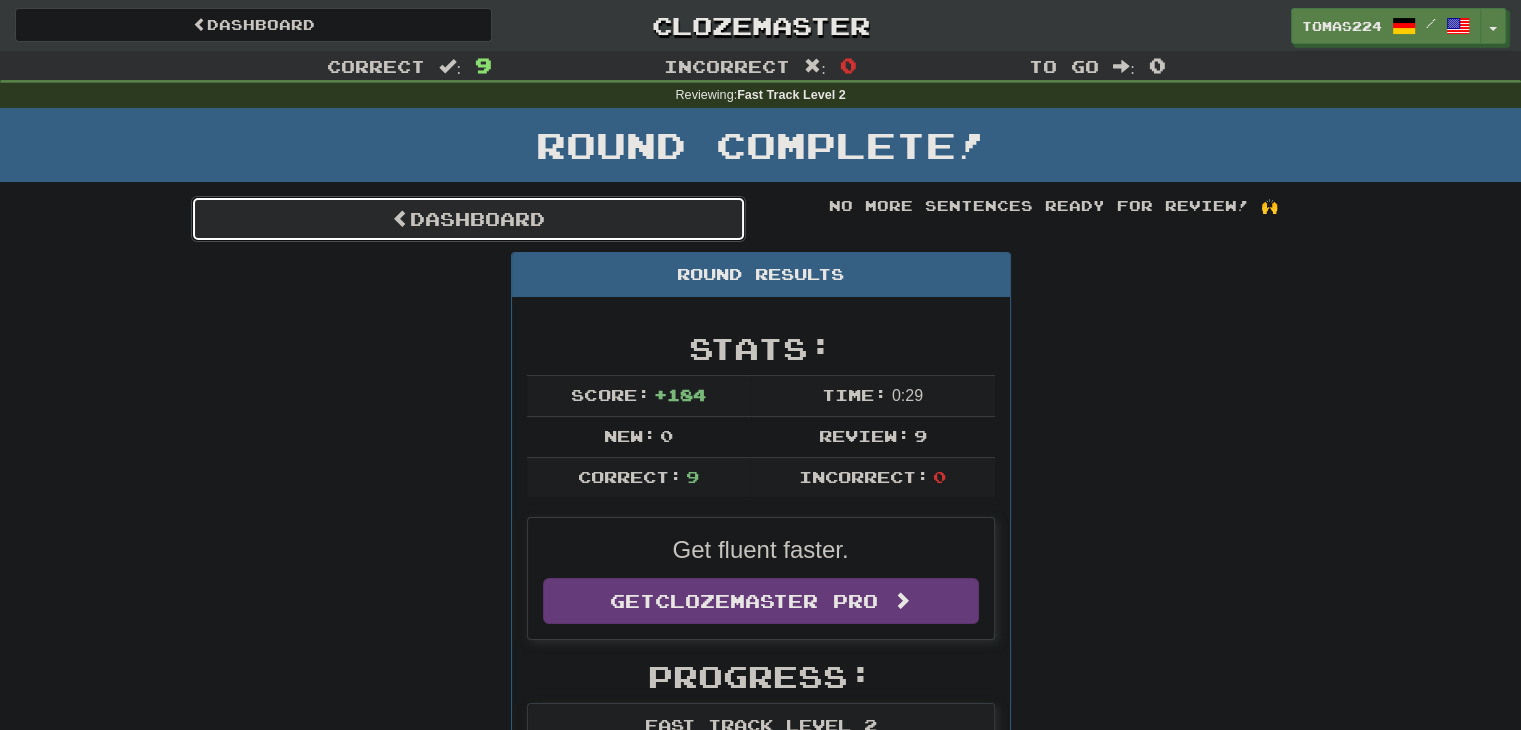 click on "Dashboard" at bounding box center (468, 219) 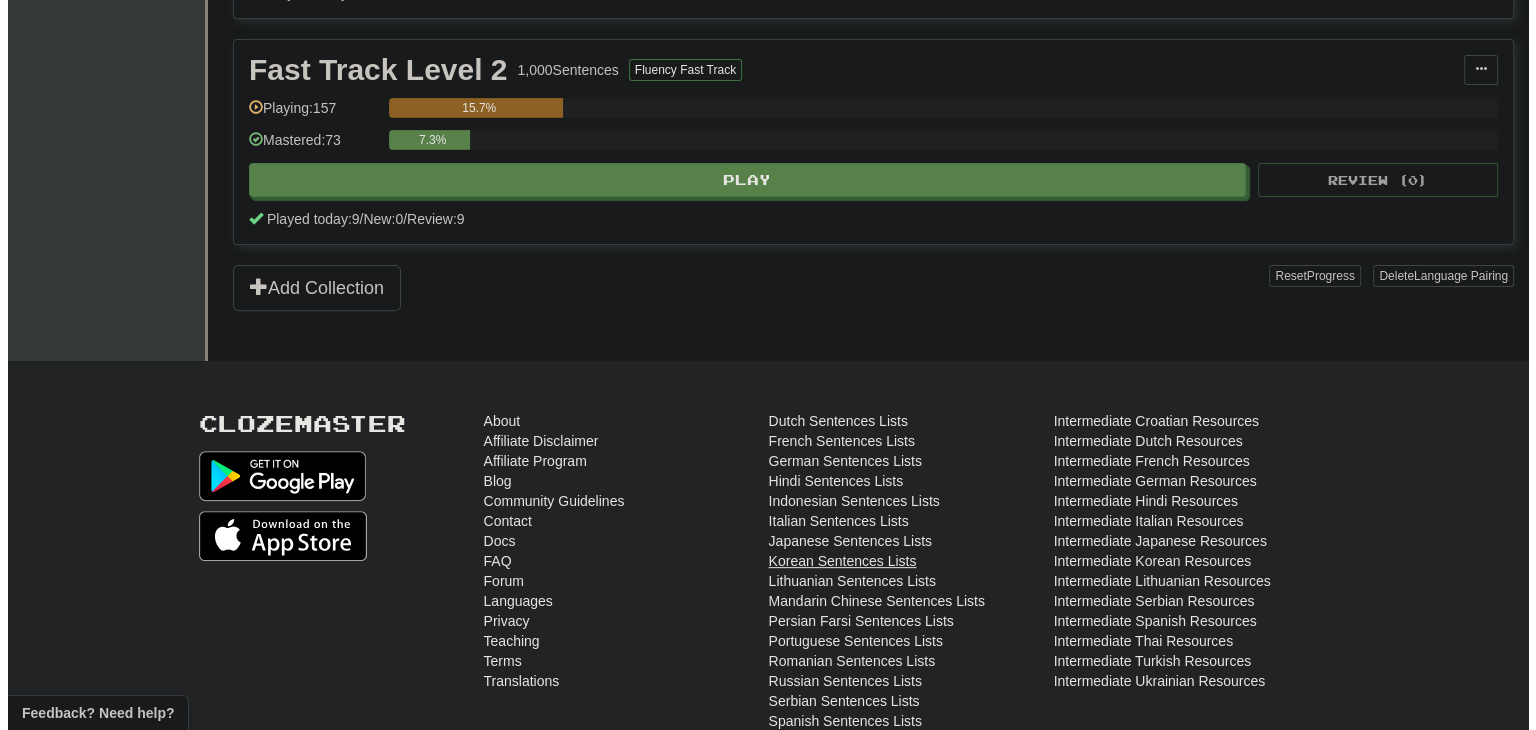 scroll, scrollTop: 800, scrollLeft: 0, axis: vertical 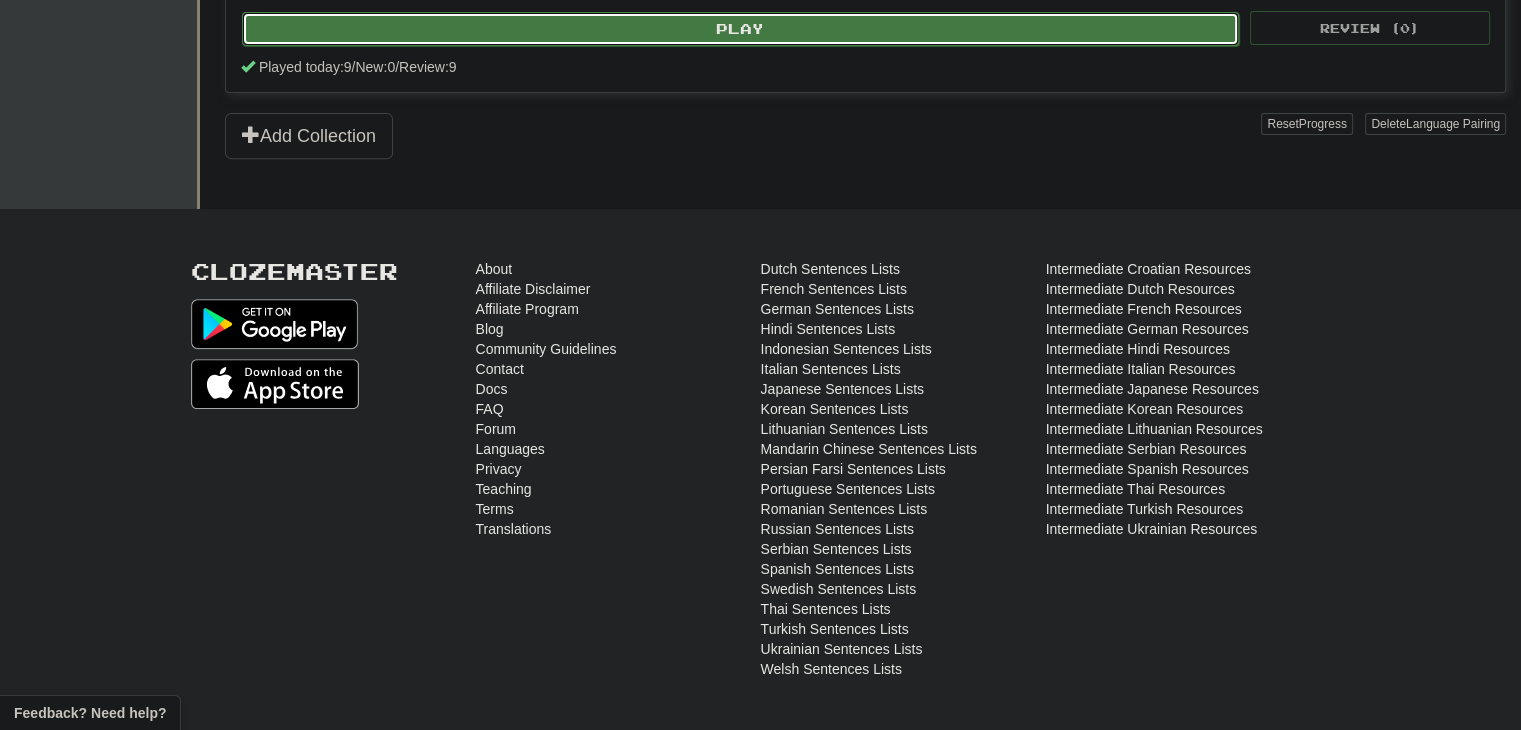 click on "Play" at bounding box center (740, 29) 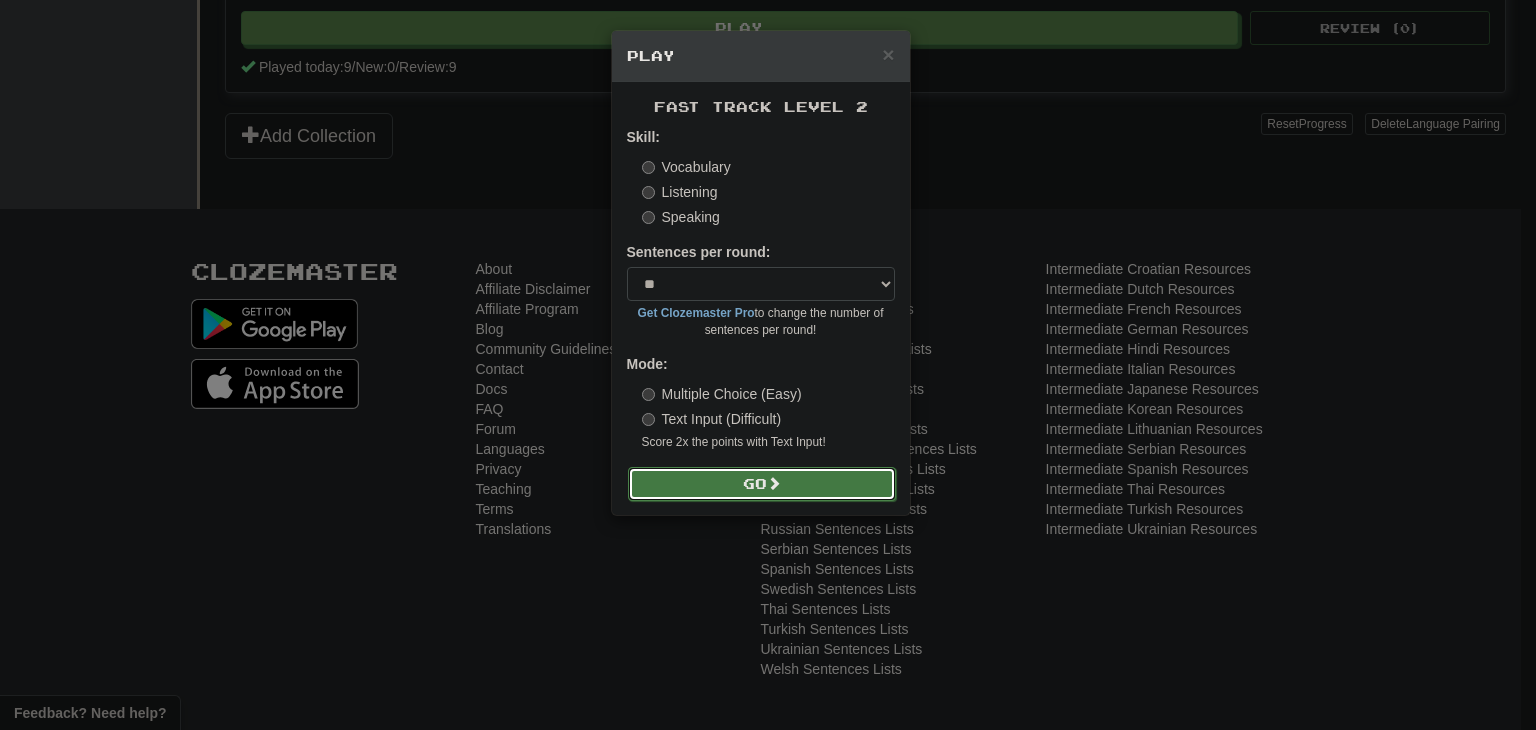 click on "Go" at bounding box center [762, 484] 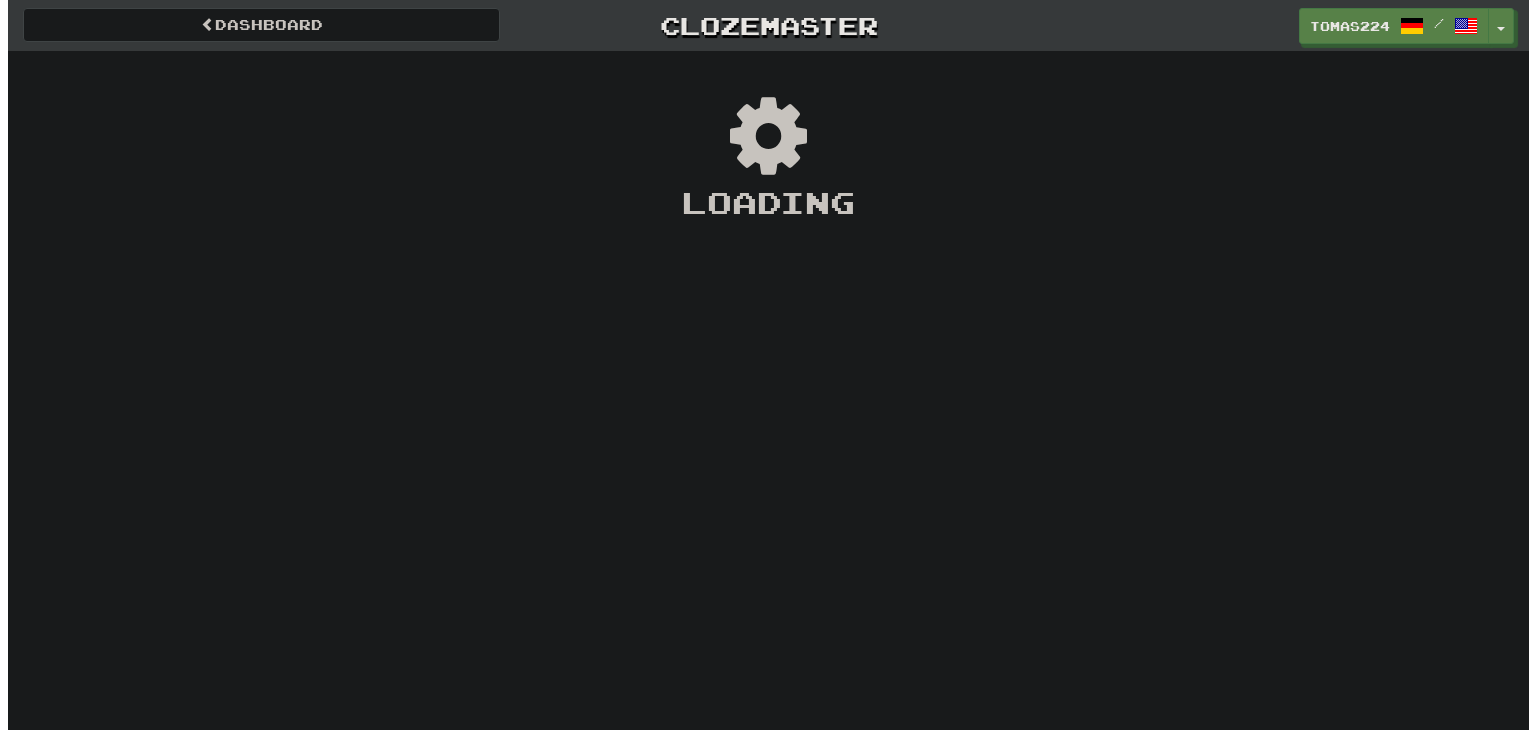 scroll, scrollTop: 0, scrollLeft: 0, axis: both 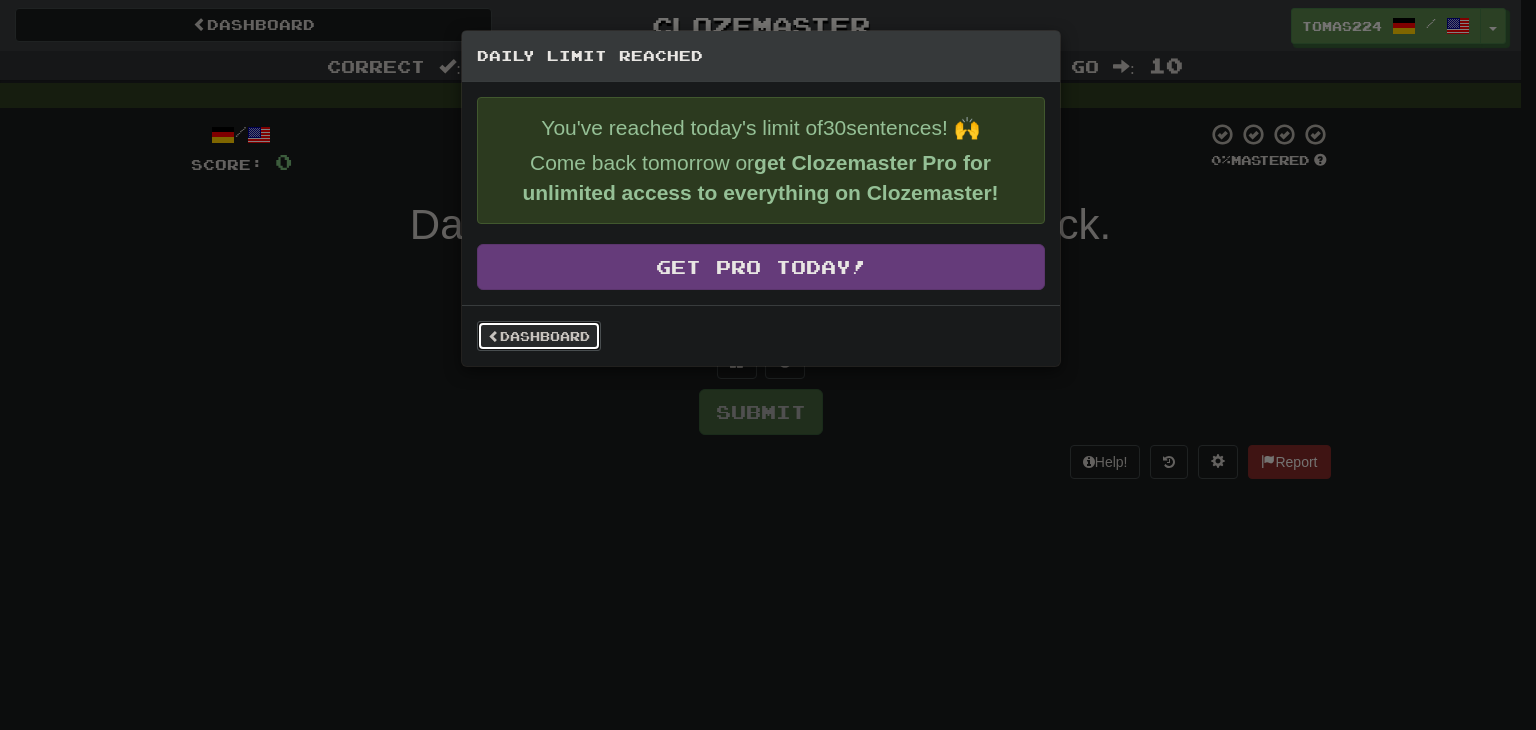 click on "Dashboard" at bounding box center [539, 336] 